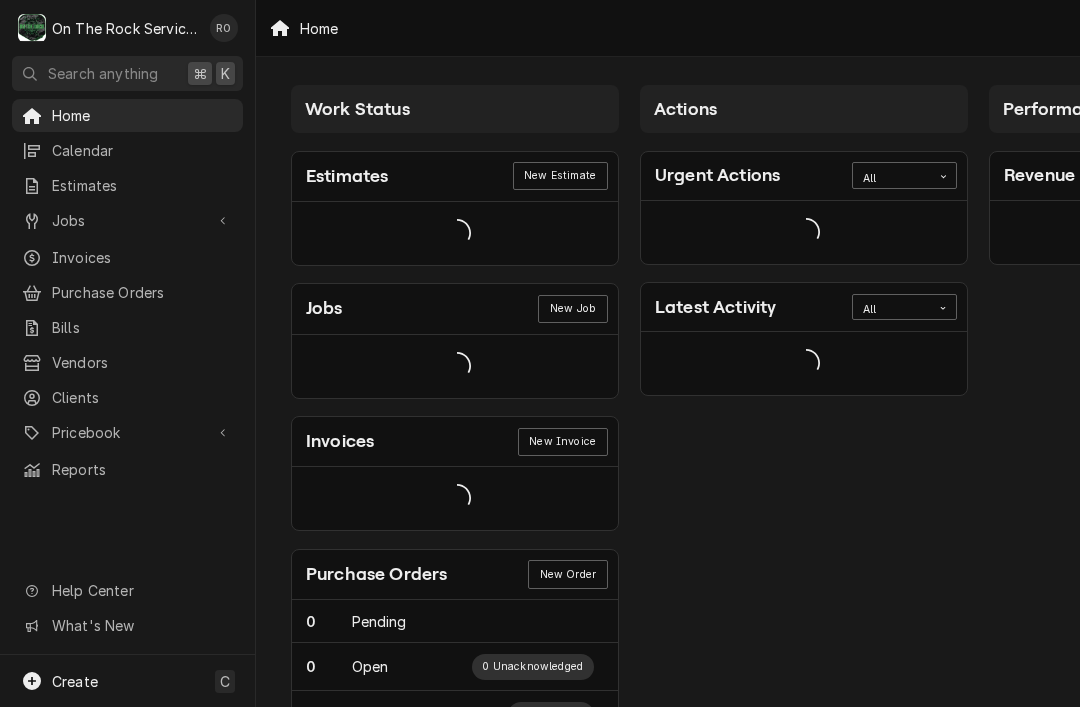 scroll, scrollTop: 0, scrollLeft: 0, axis: both 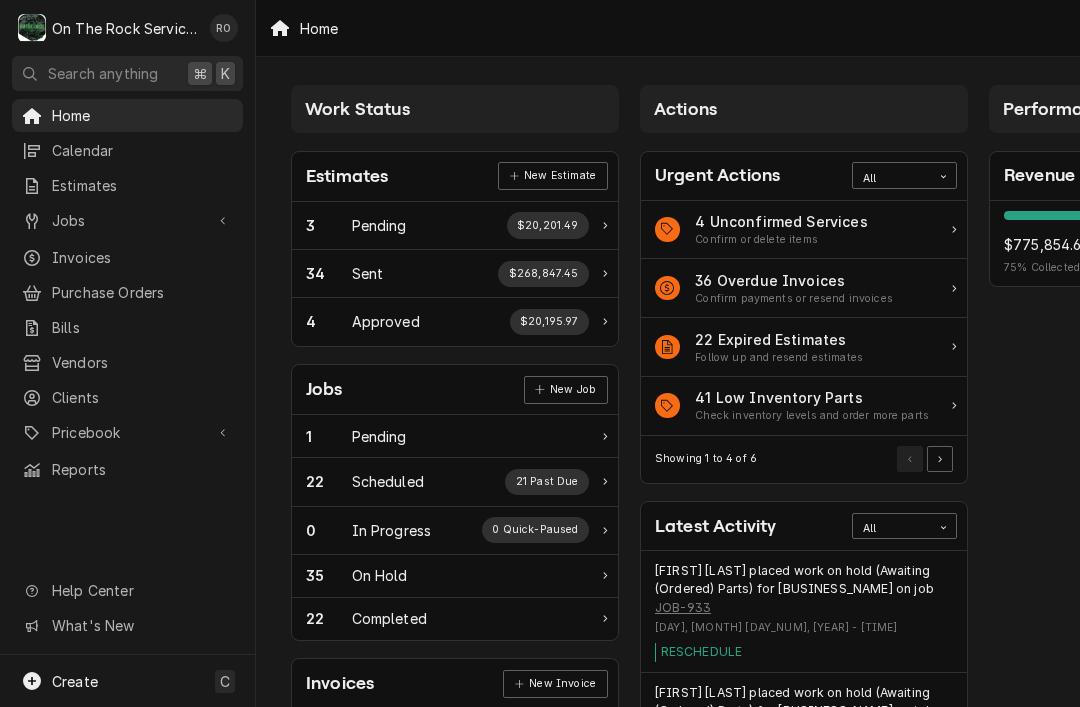 click on "Calendar" at bounding box center [127, 150] 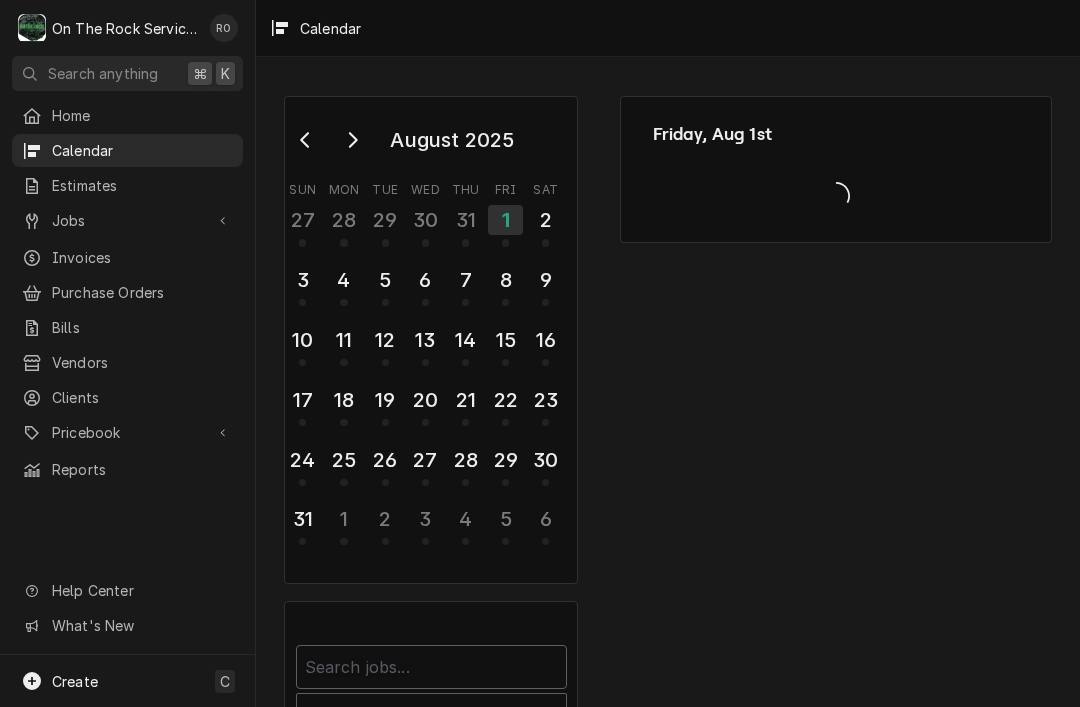 scroll, scrollTop: 0, scrollLeft: 0, axis: both 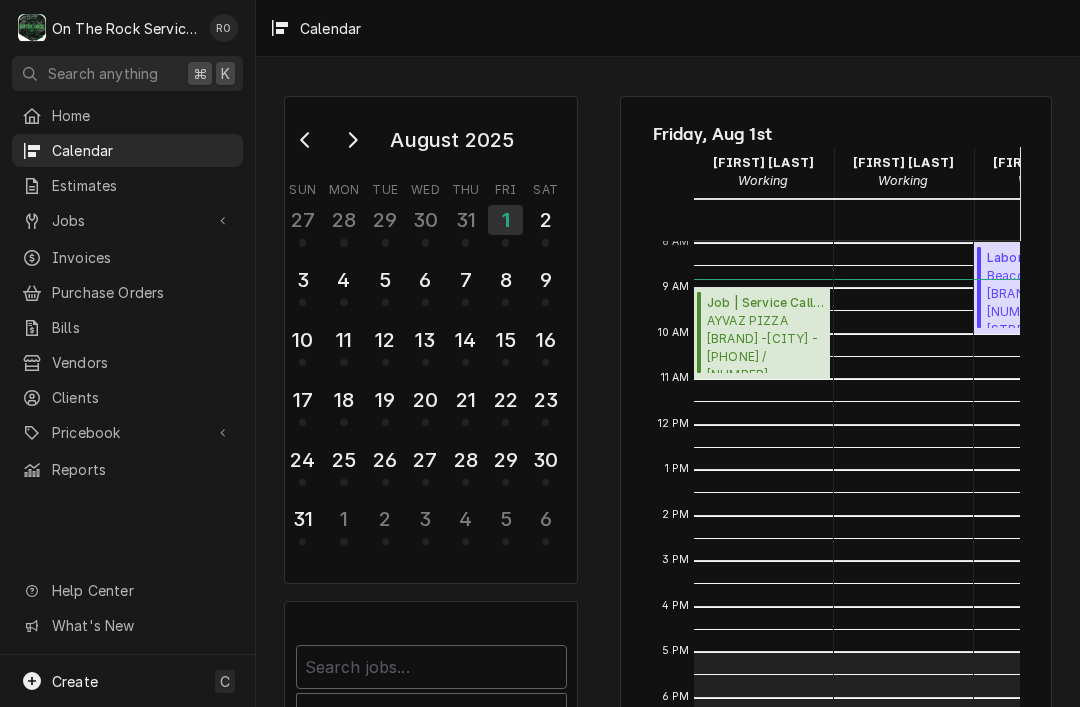 click at bounding box center [32, 151] 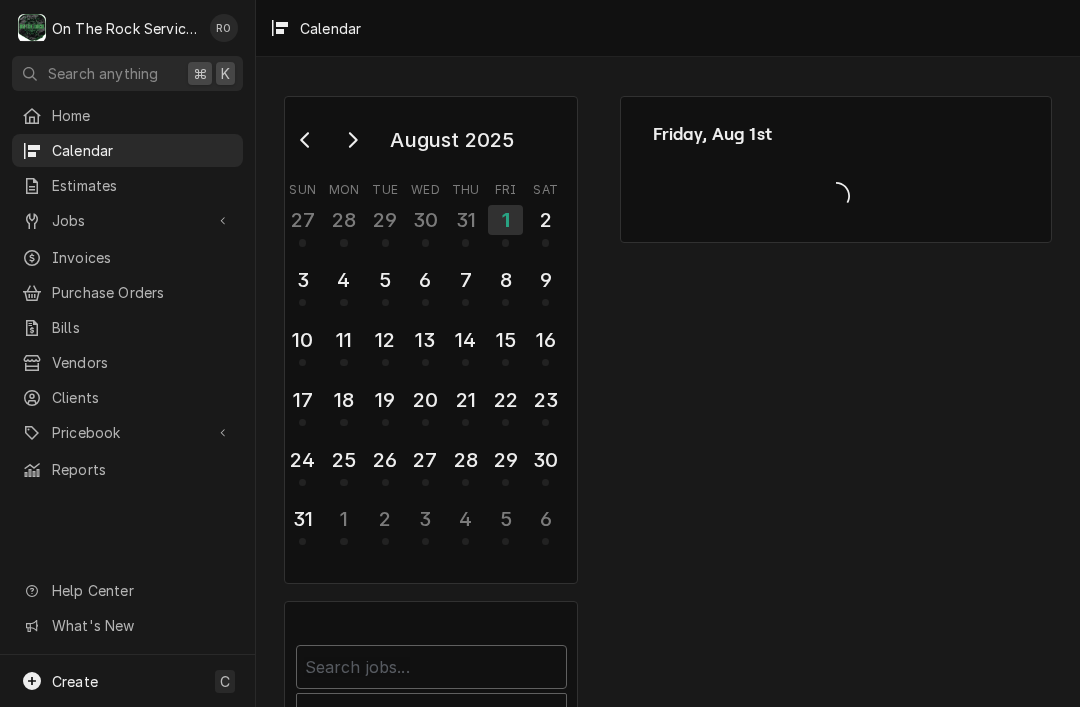 scroll, scrollTop: 0, scrollLeft: 0, axis: both 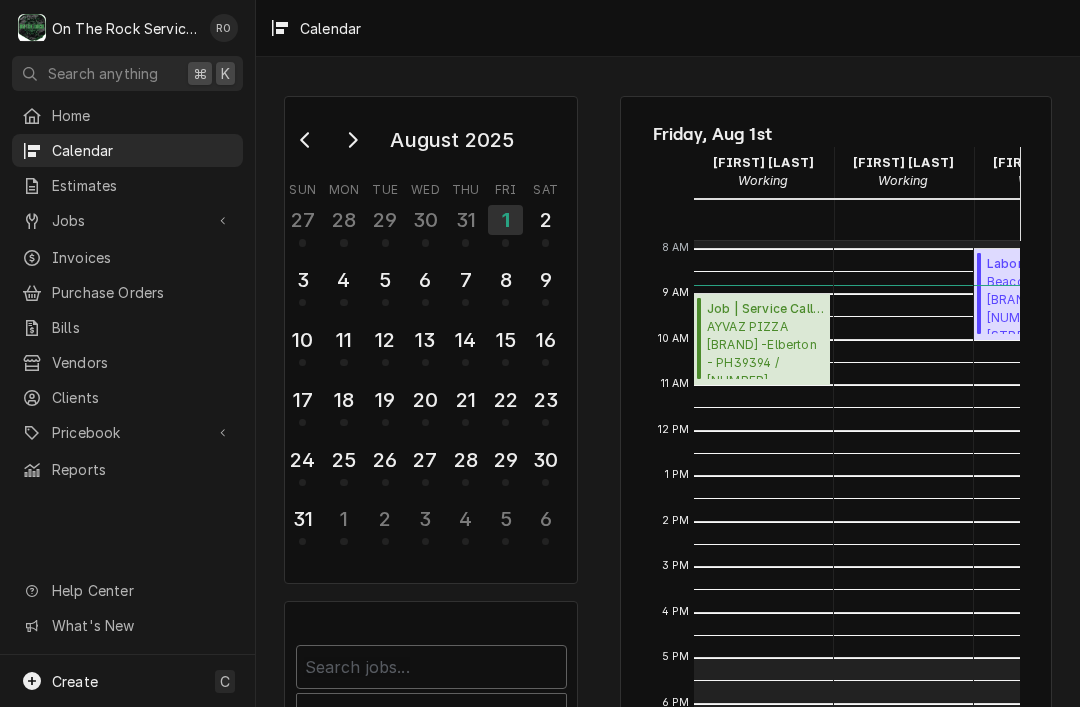 click on "Invoices" at bounding box center [127, 257] 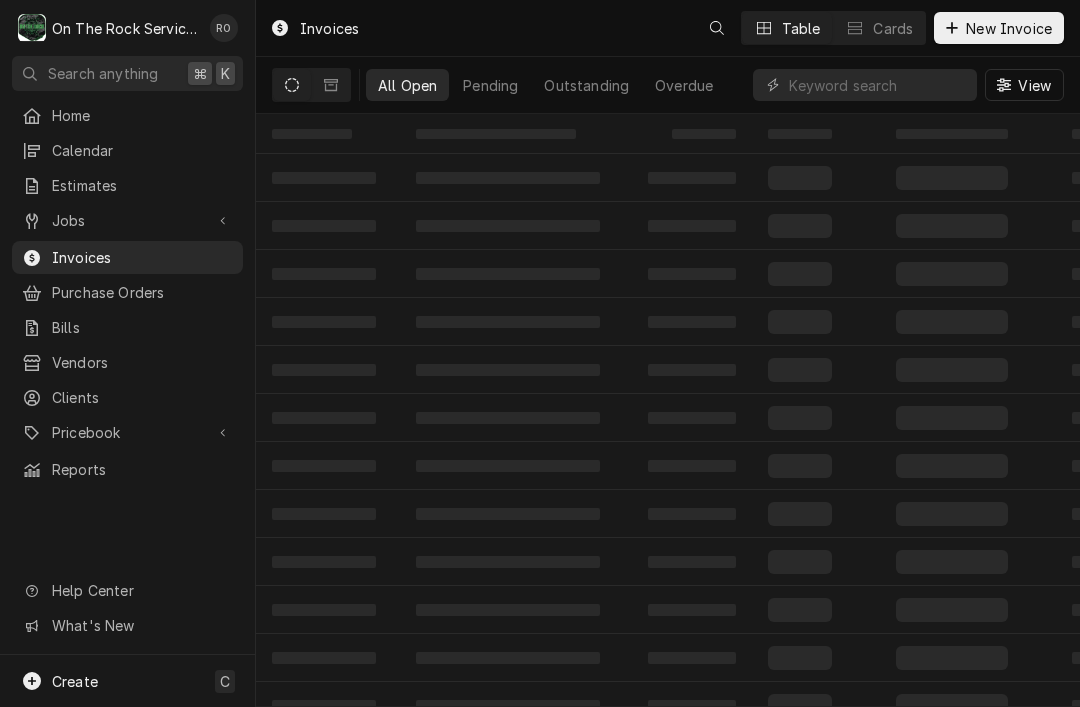 scroll, scrollTop: 0, scrollLeft: 0, axis: both 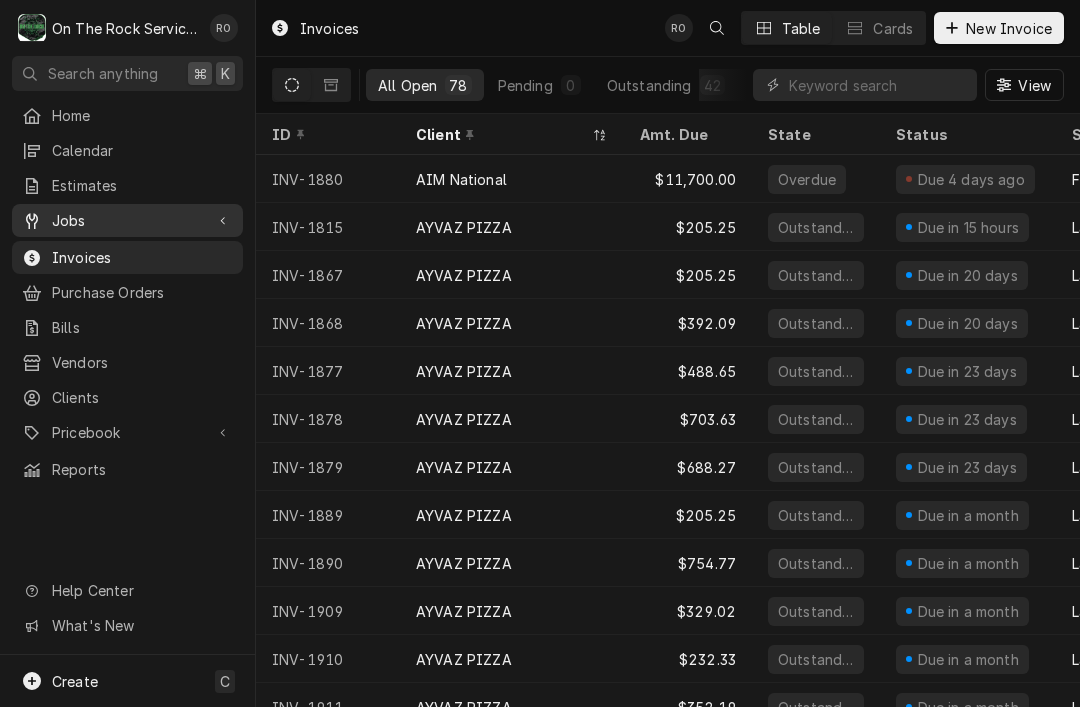 click on "Jobs" at bounding box center [127, 220] 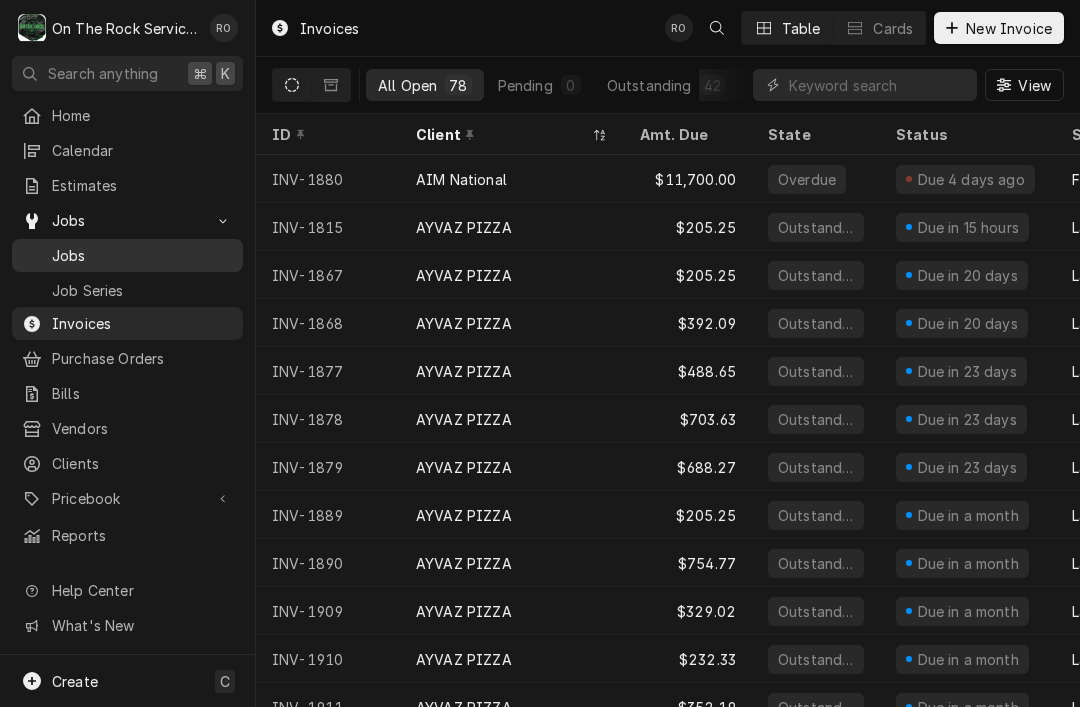 click on "Jobs" at bounding box center (127, 255) 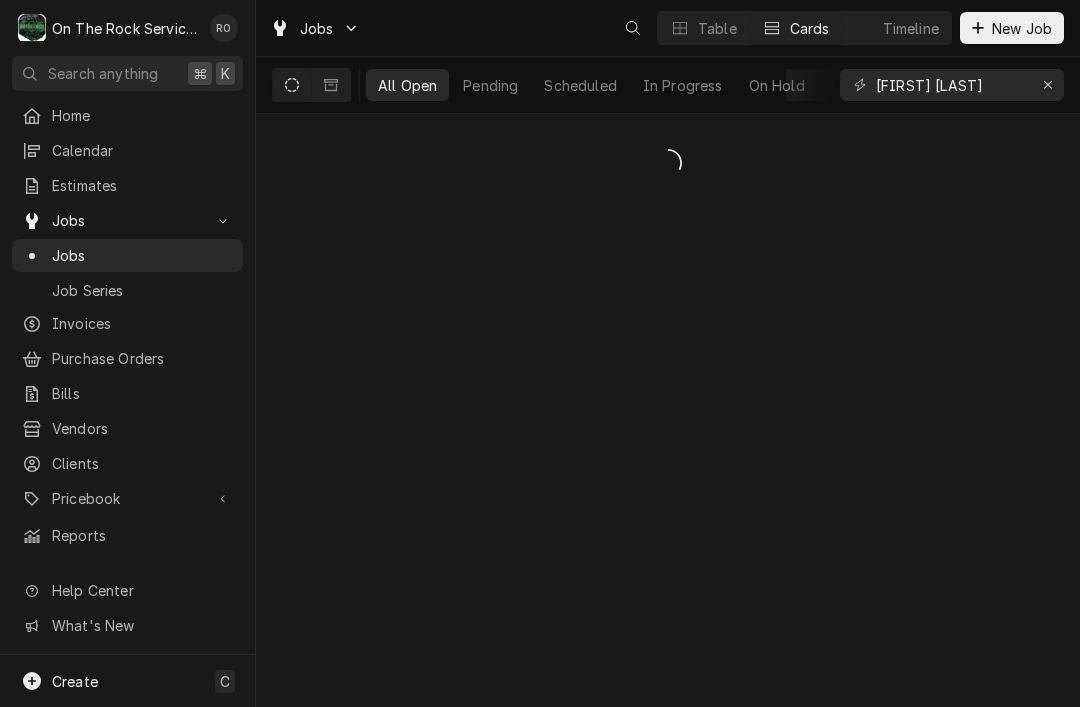 scroll, scrollTop: 0, scrollLeft: 0, axis: both 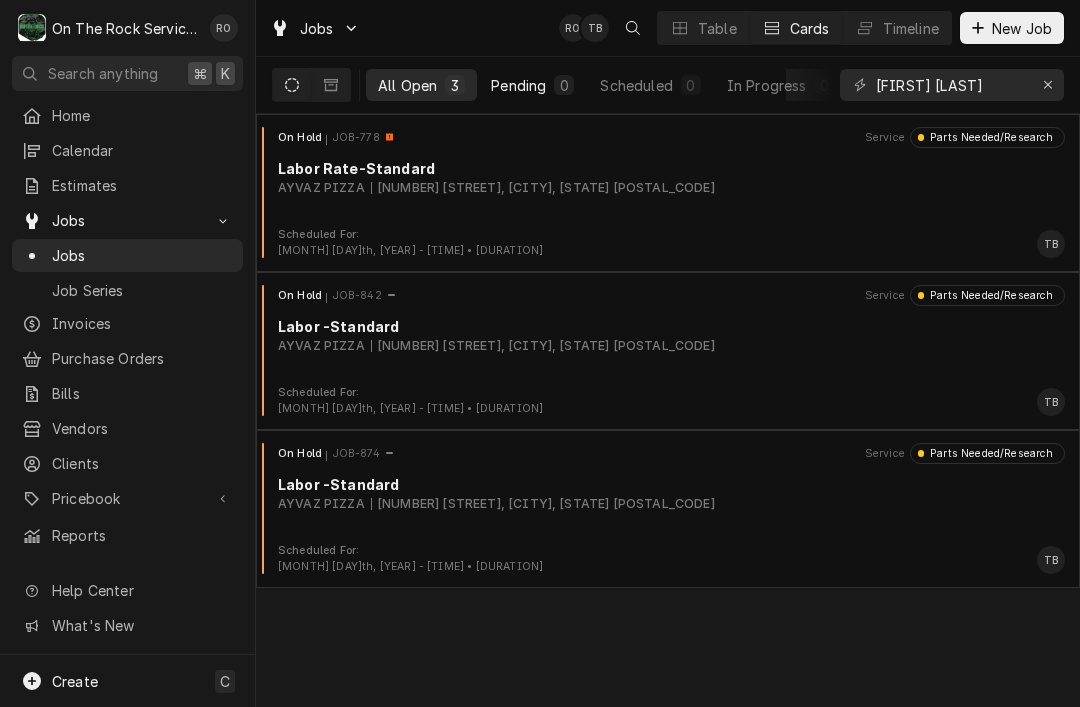 click on "0" at bounding box center [564, 85] 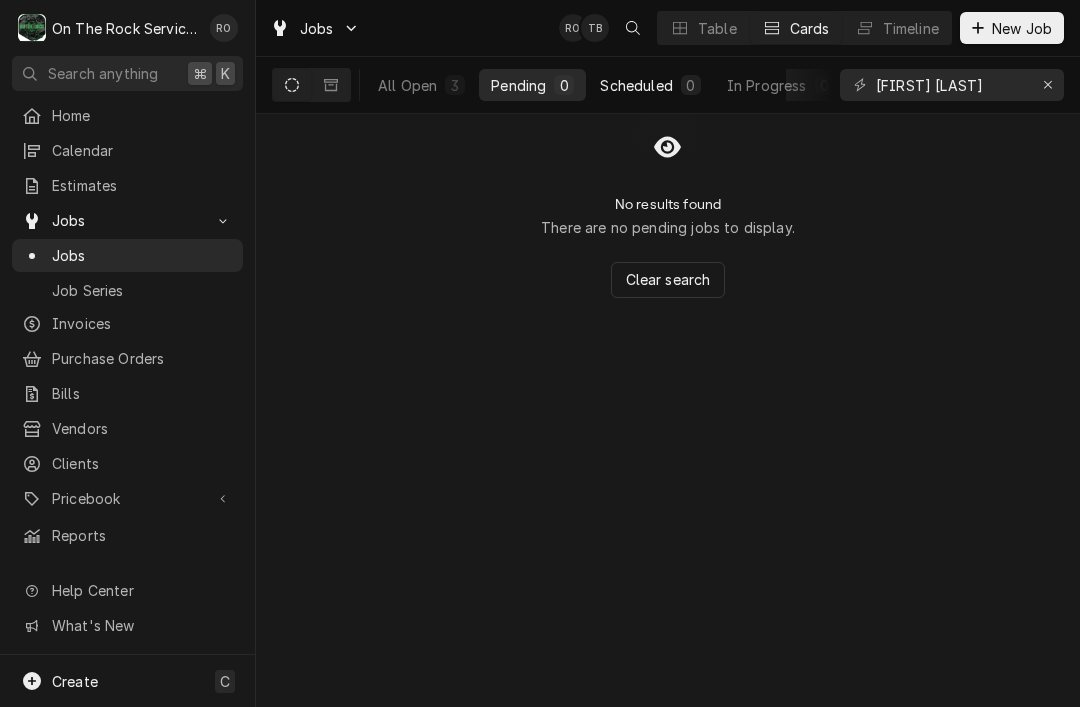click on "Scheduled 0" at bounding box center (650, 85) 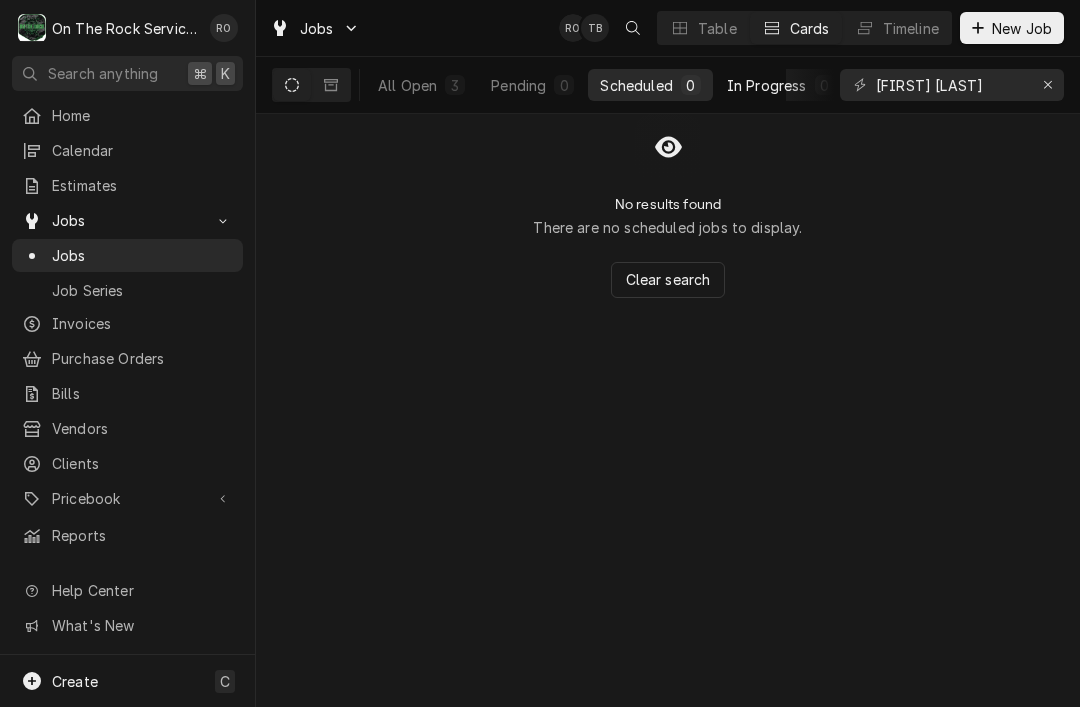 click on "In Progress" at bounding box center [767, 85] 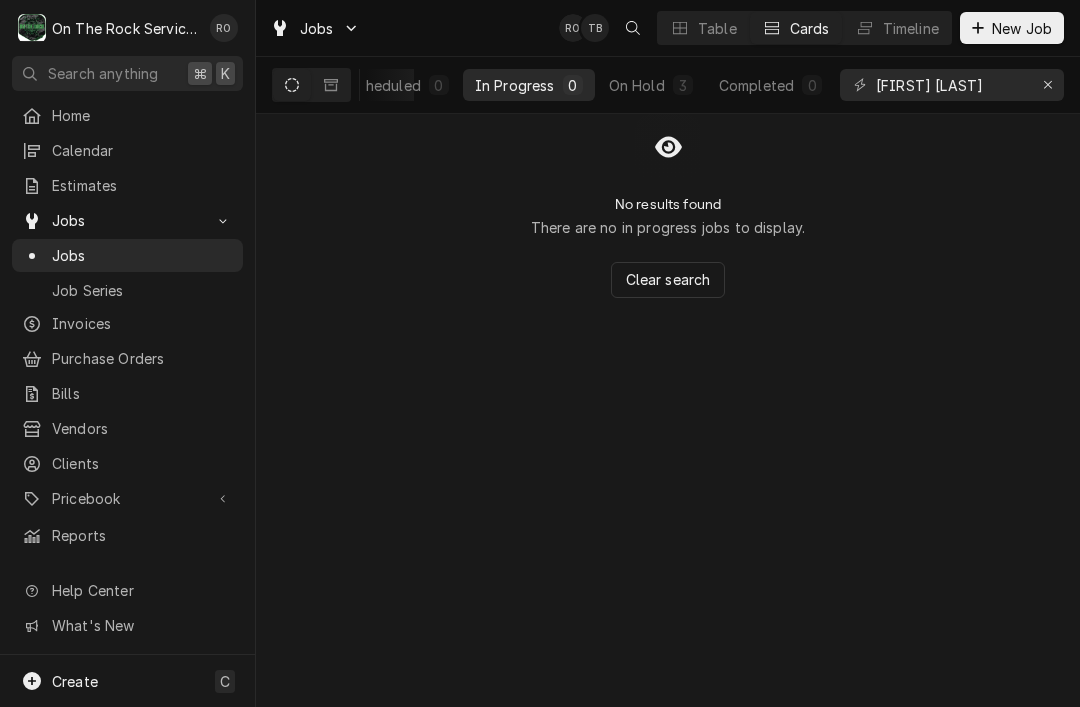 scroll, scrollTop: 0, scrollLeft: 252, axis: horizontal 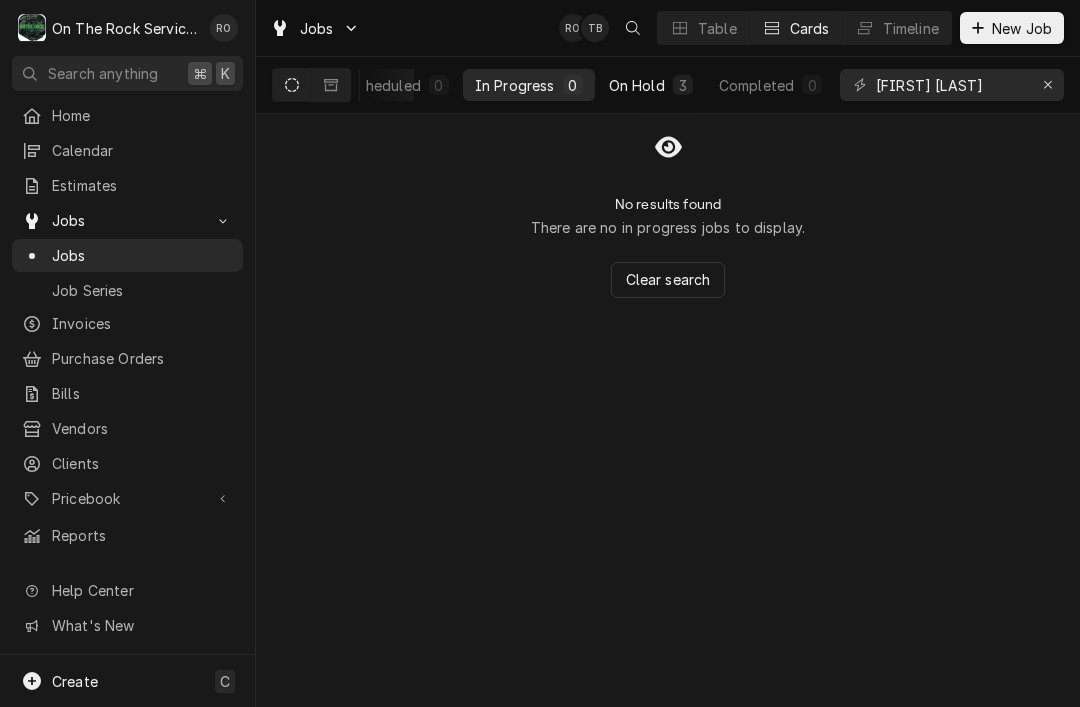 click on "On Hold" at bounding box center [637, 85] 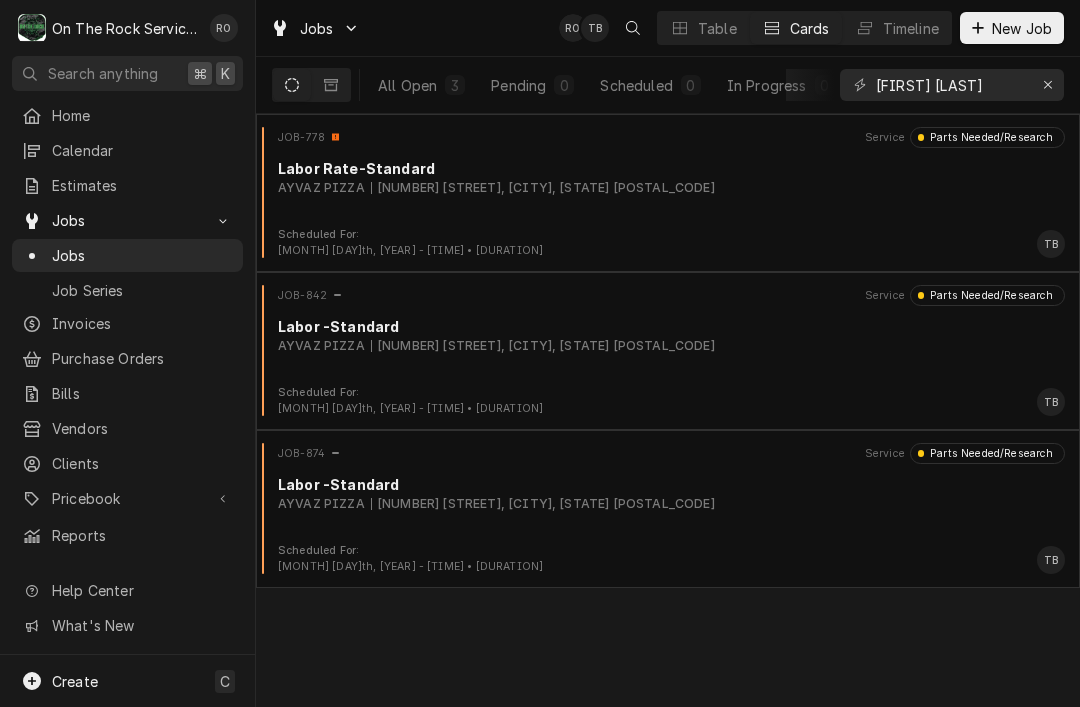 scroll, scrollTop: 0, scrollLeft: 0, axis: both 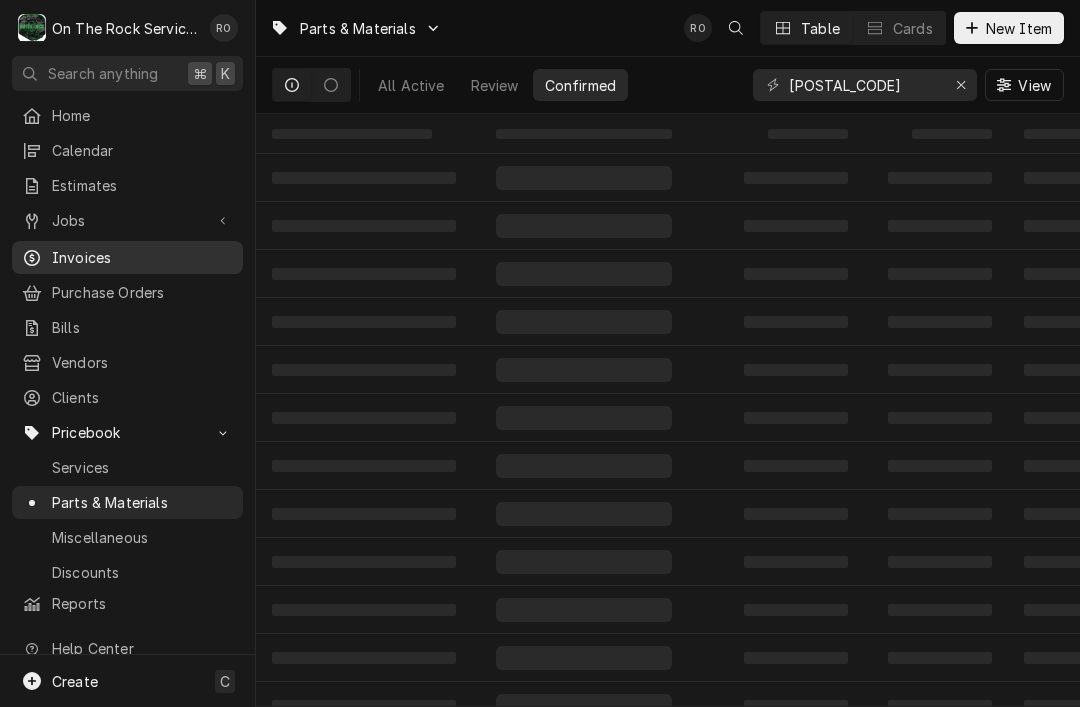 click on "Invoices" at bounding box center [142, 257] 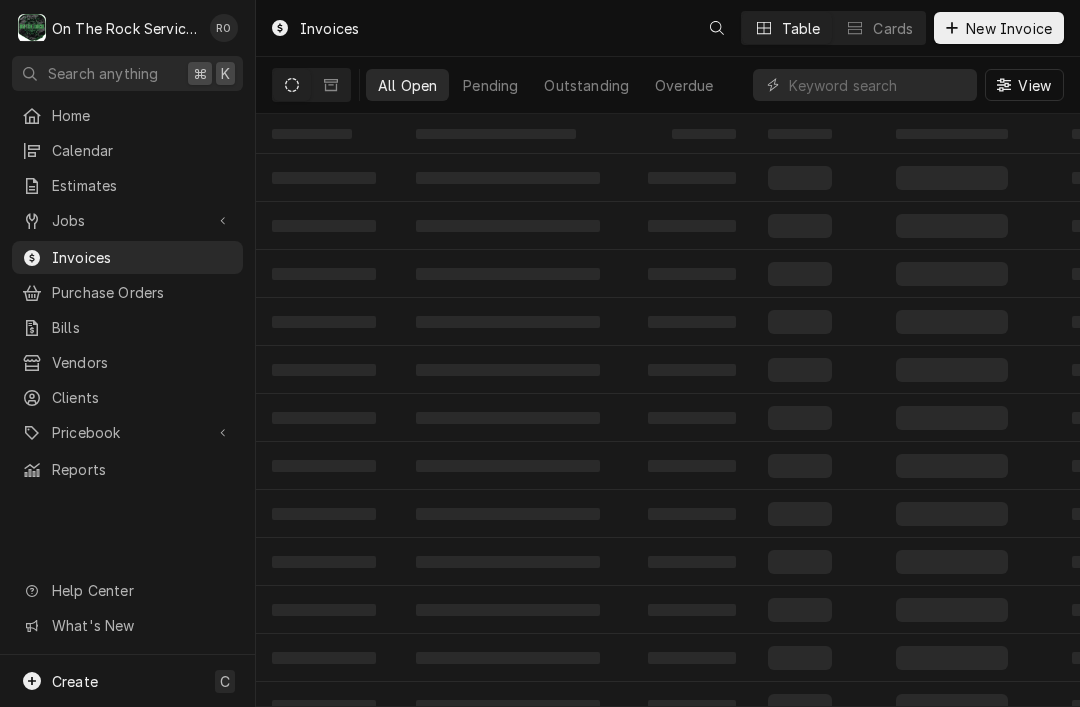 scroll, scrollTop: 0, scrollLeft: 0, axis: both 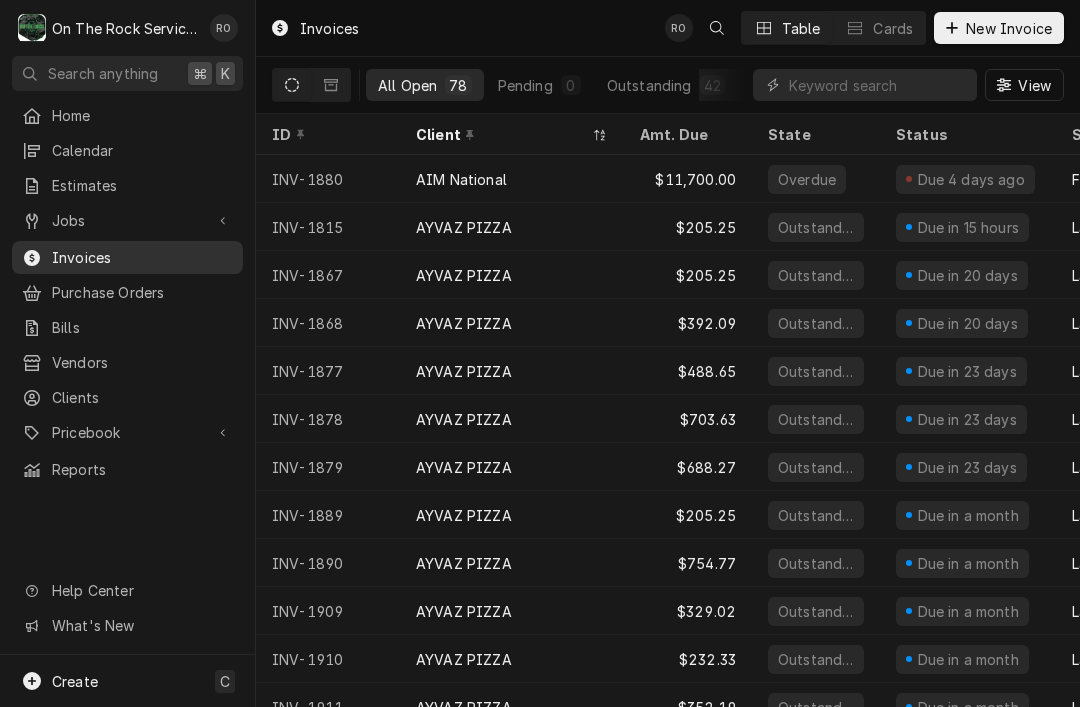 click on "Invoices" at bounding box center (142, 257) 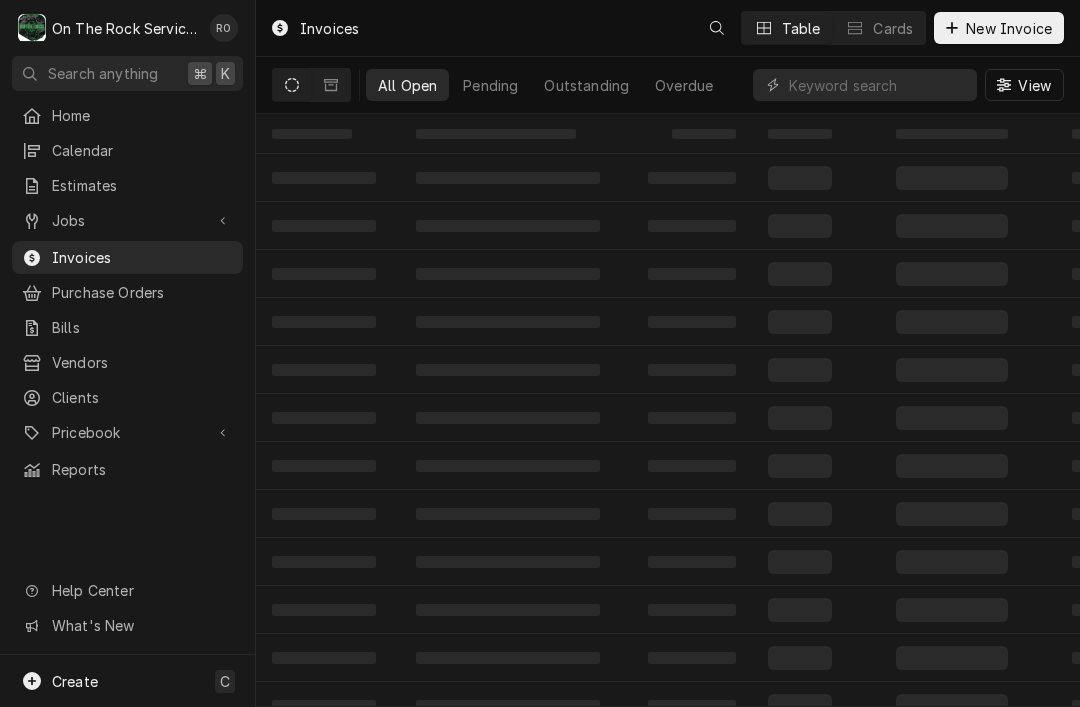 scroll, scrollTop: 0, scrollLeft: 0, axis: both 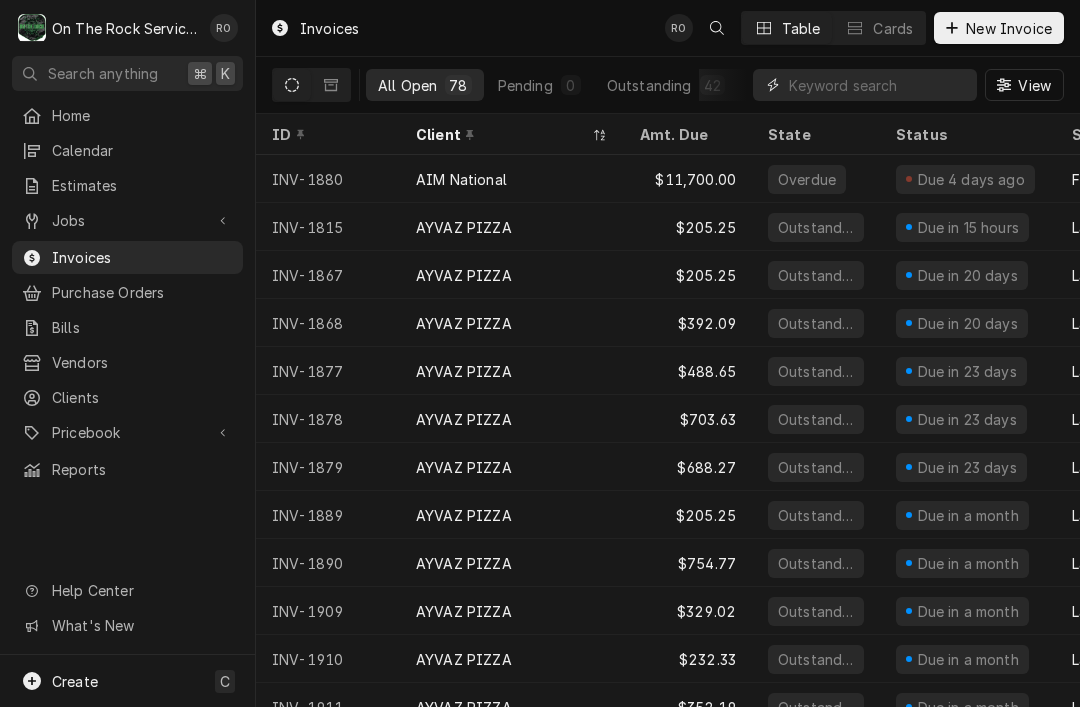 click at bounding box center (878, 85) 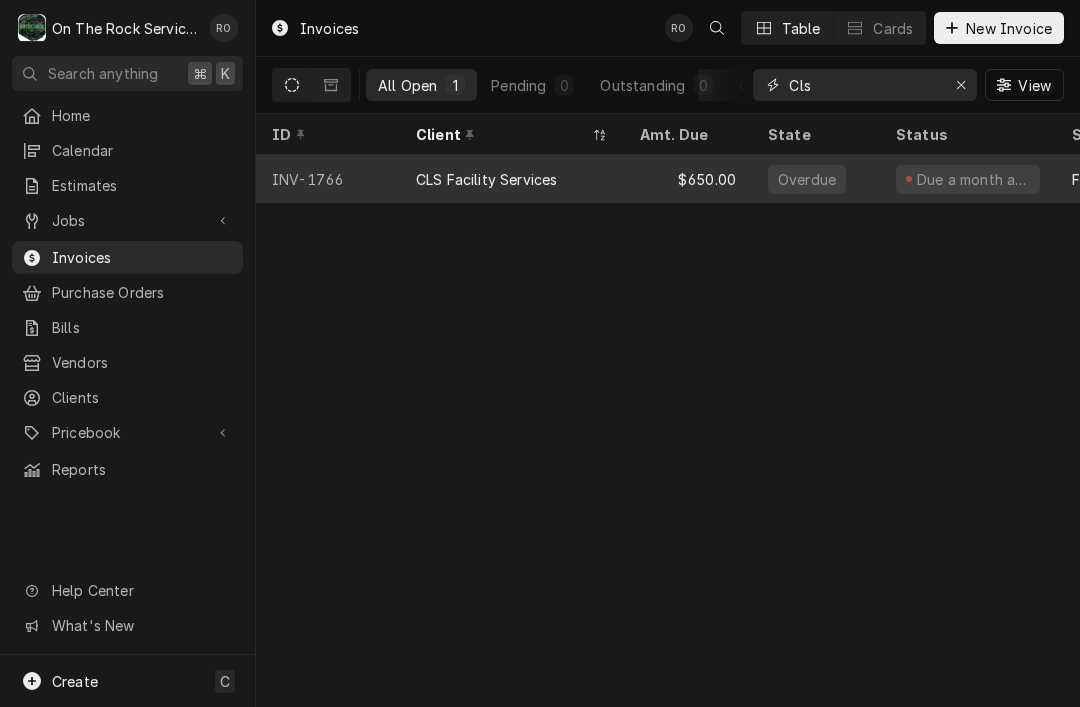 type on "Cls" 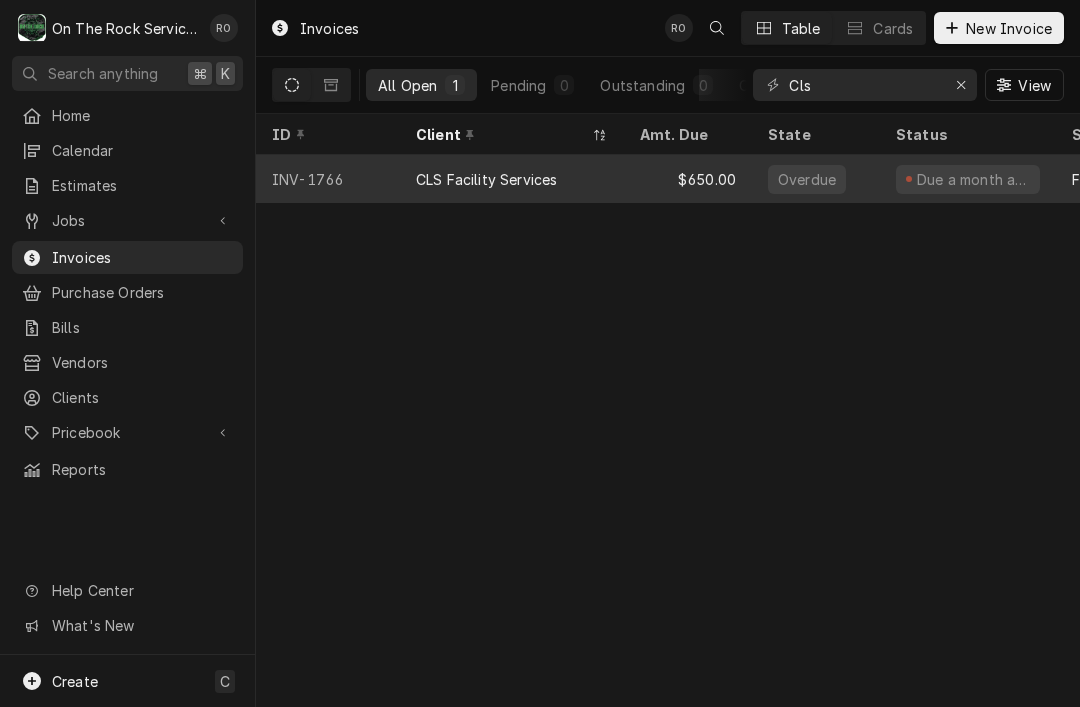 click on "CLS Facility Services" at bounding box center [512, 179] 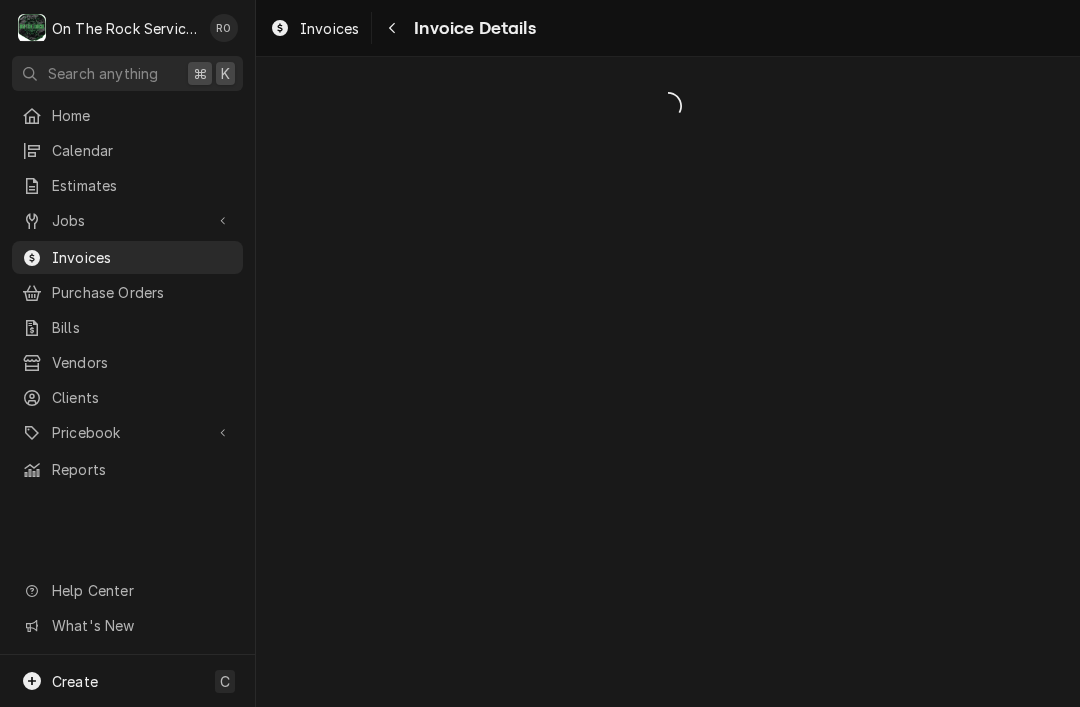 scroll, scrollTop: 0, scrollLeft: 0, axis: both 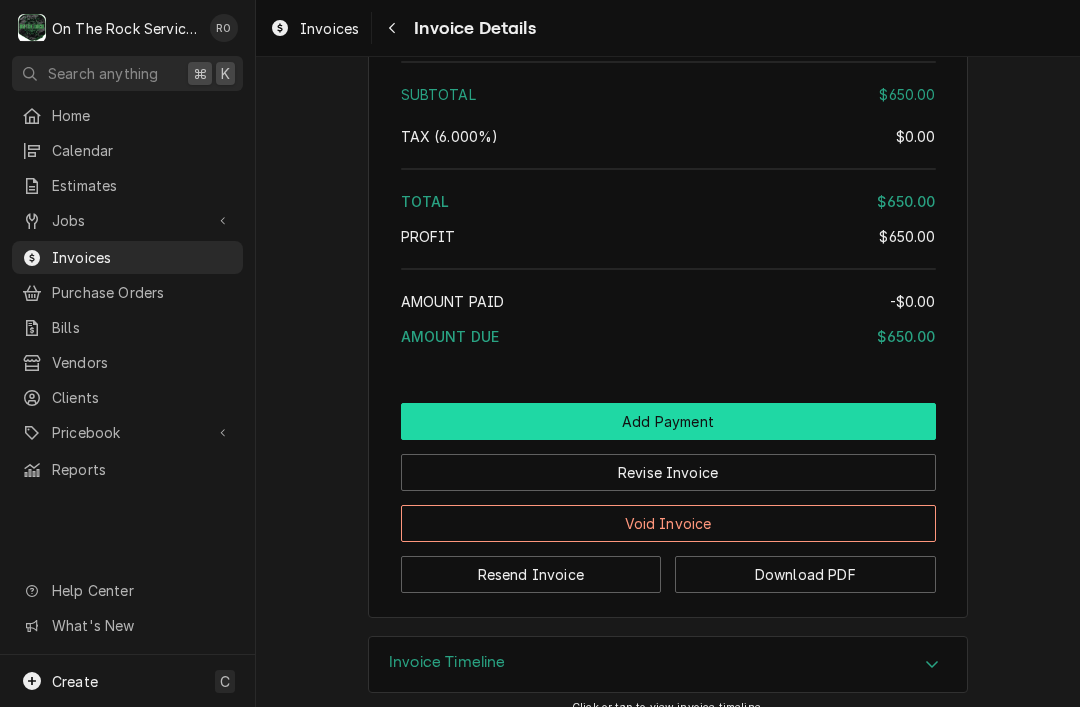 click on "Add Payment" at bounding box center (668, 421) 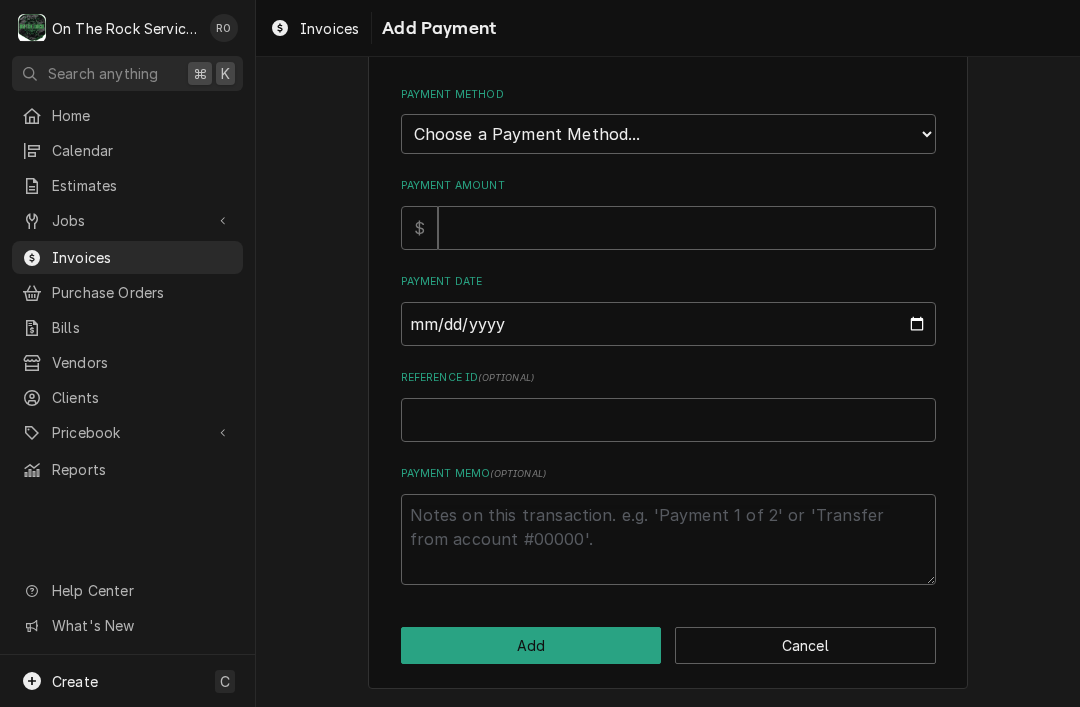 scroll, scrollTop: 0, scrollLeft: 0, axis: both 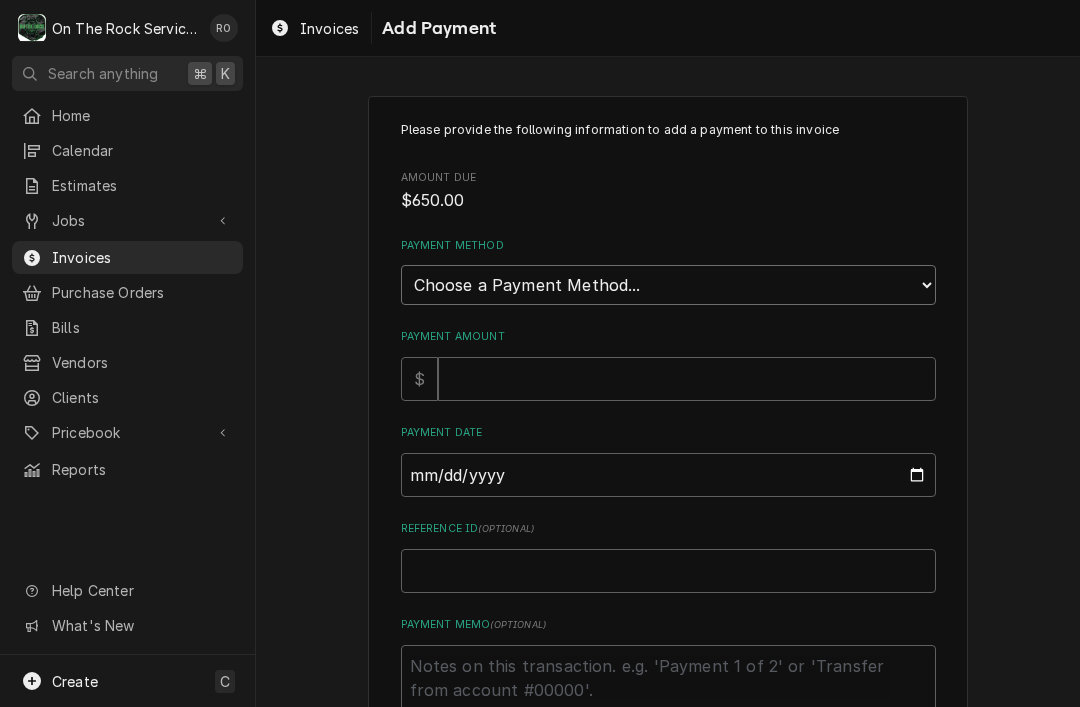 click on "Choose a Payment Method... Cash Check Credit/Debit Card ACH/eCheck Other" at bounding box center [668, 285] 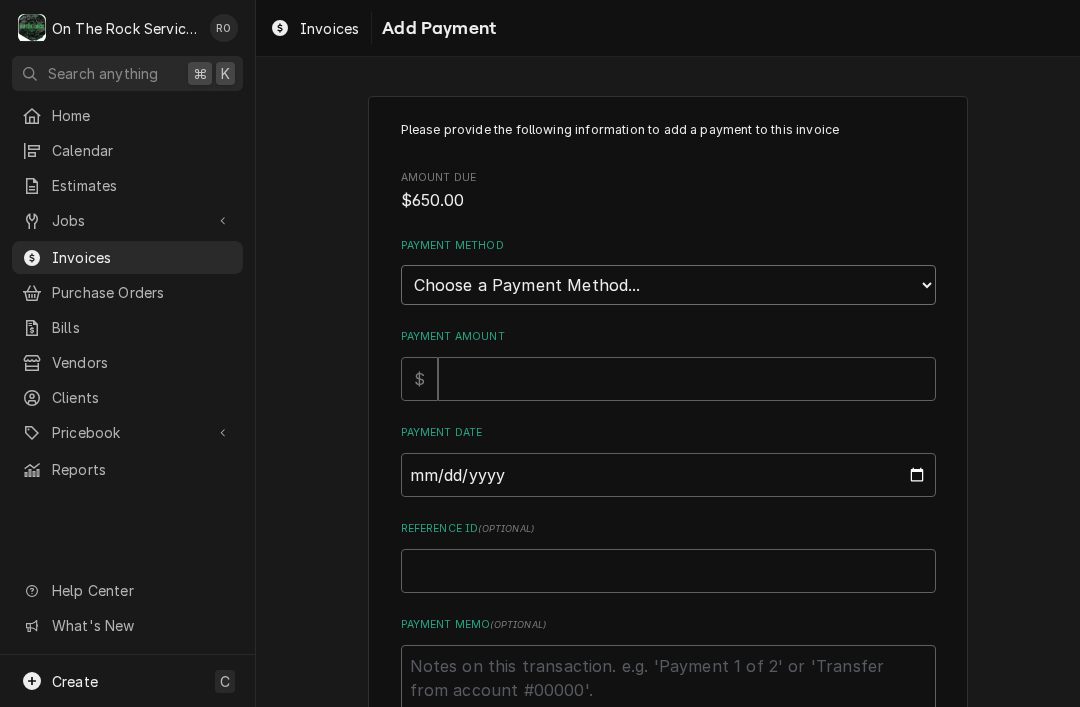 select on "2" 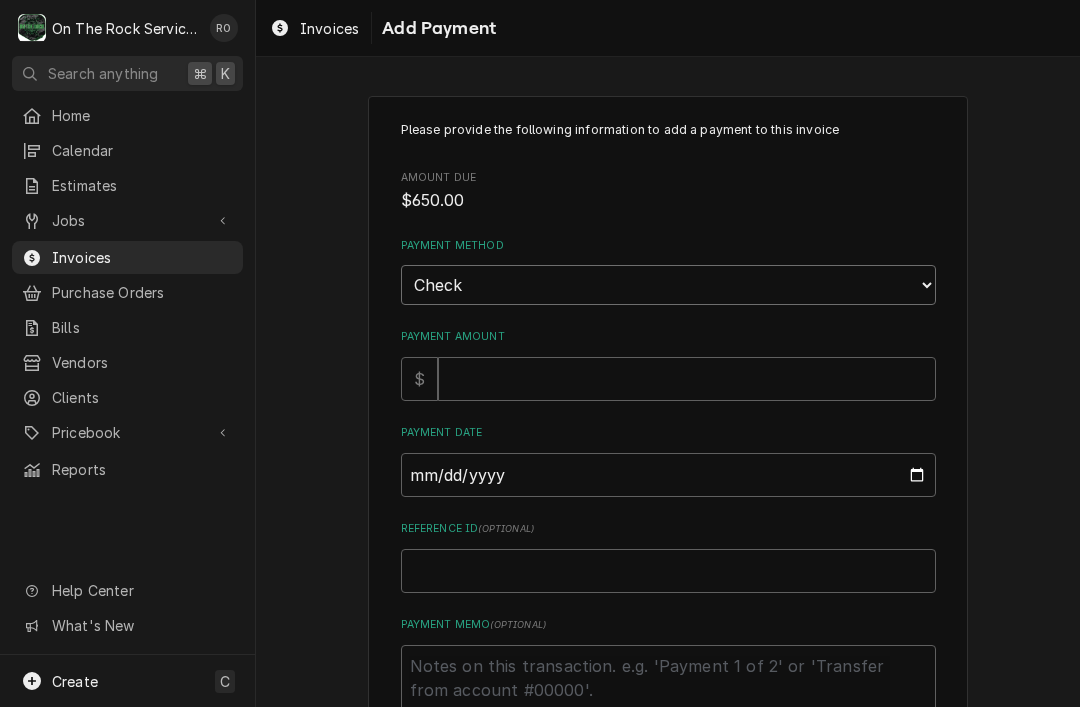 type on "x" 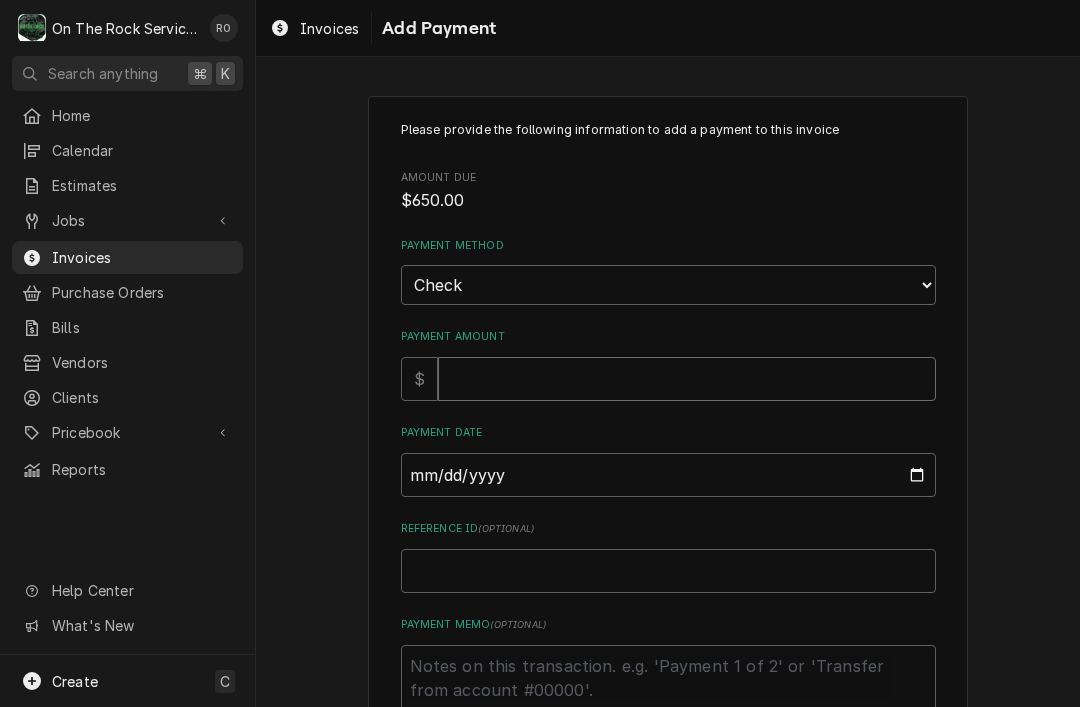 click on "Payment Amount" at bounding box center [687, 379] 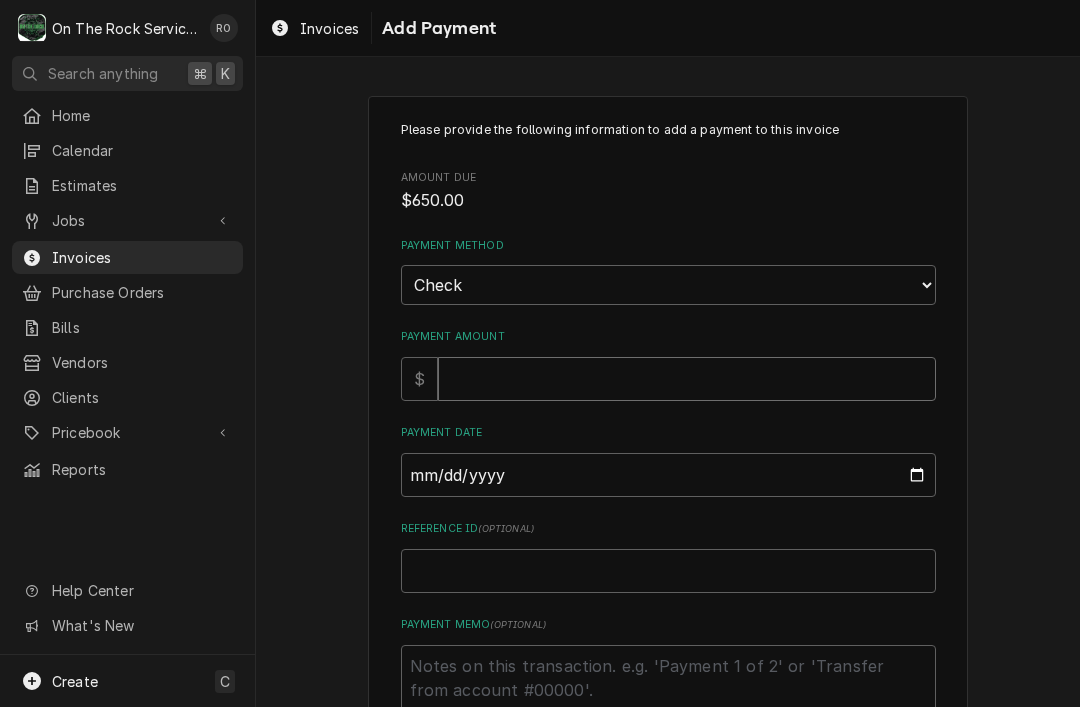 type on "6" 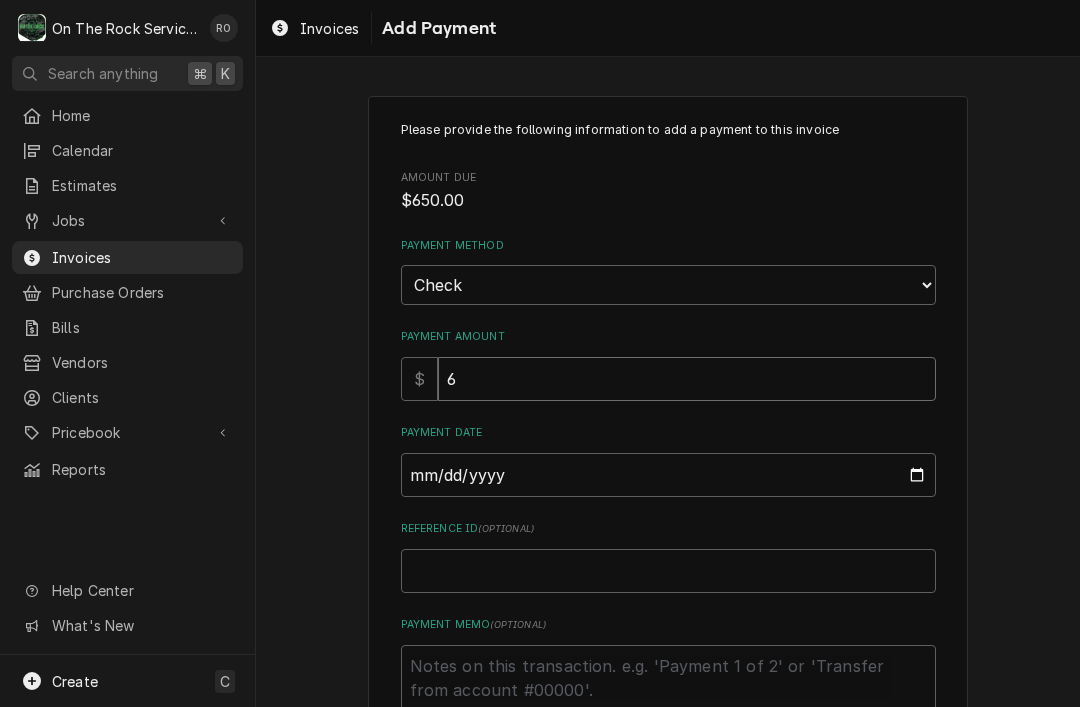 type on "x" 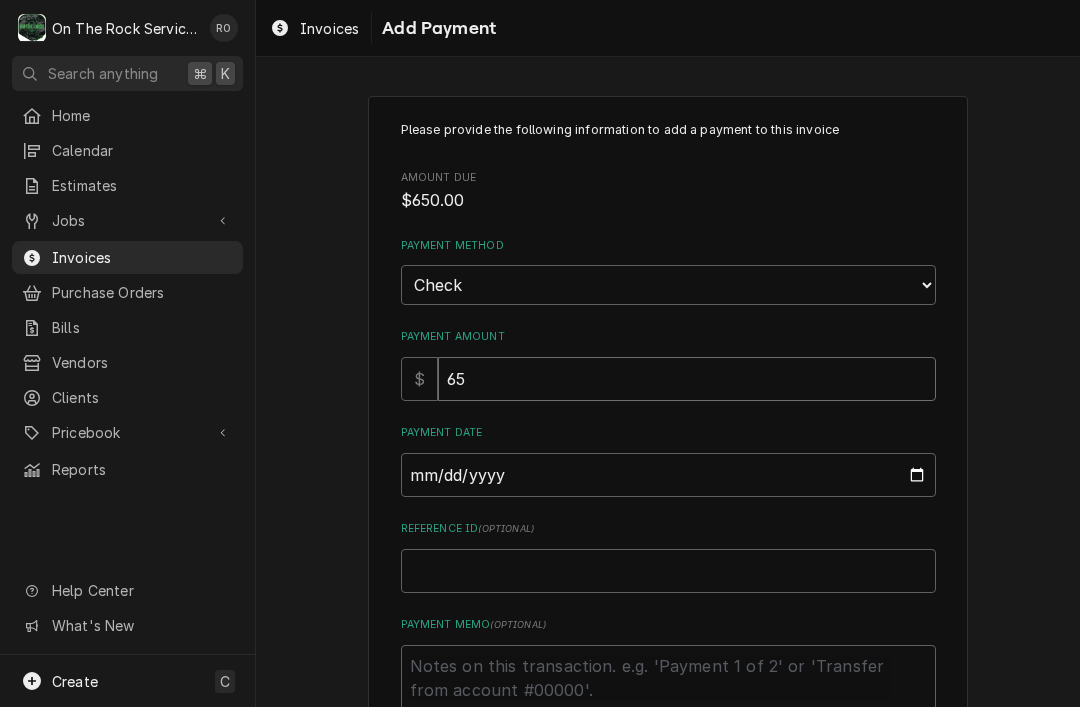 type on "x" 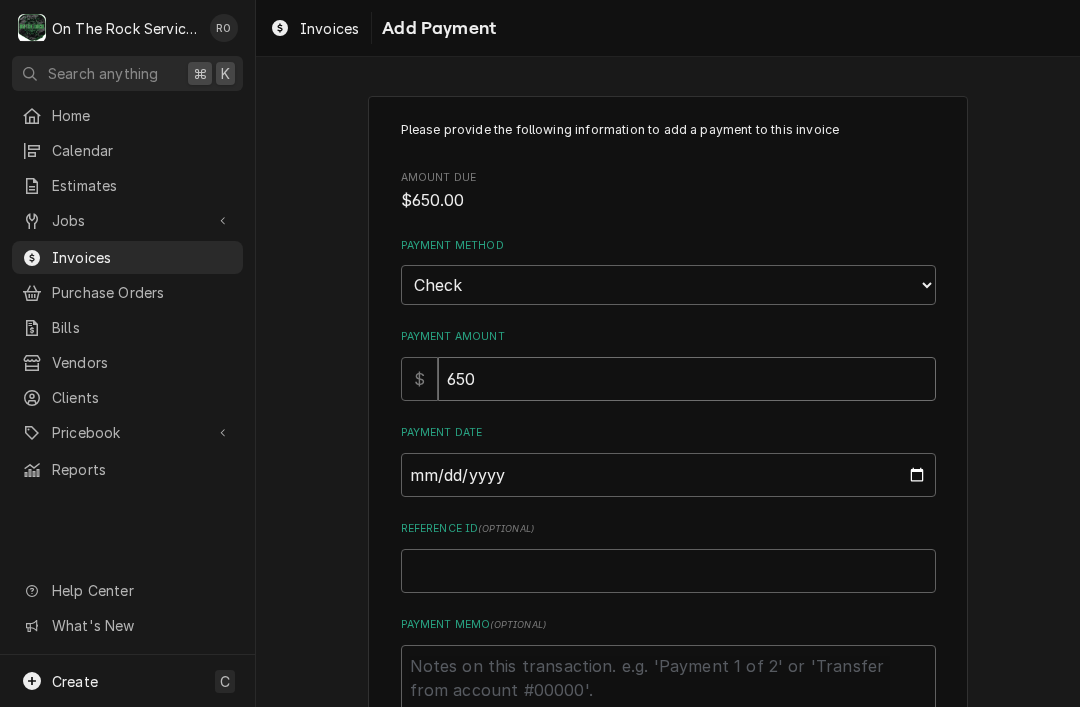 type on "650" 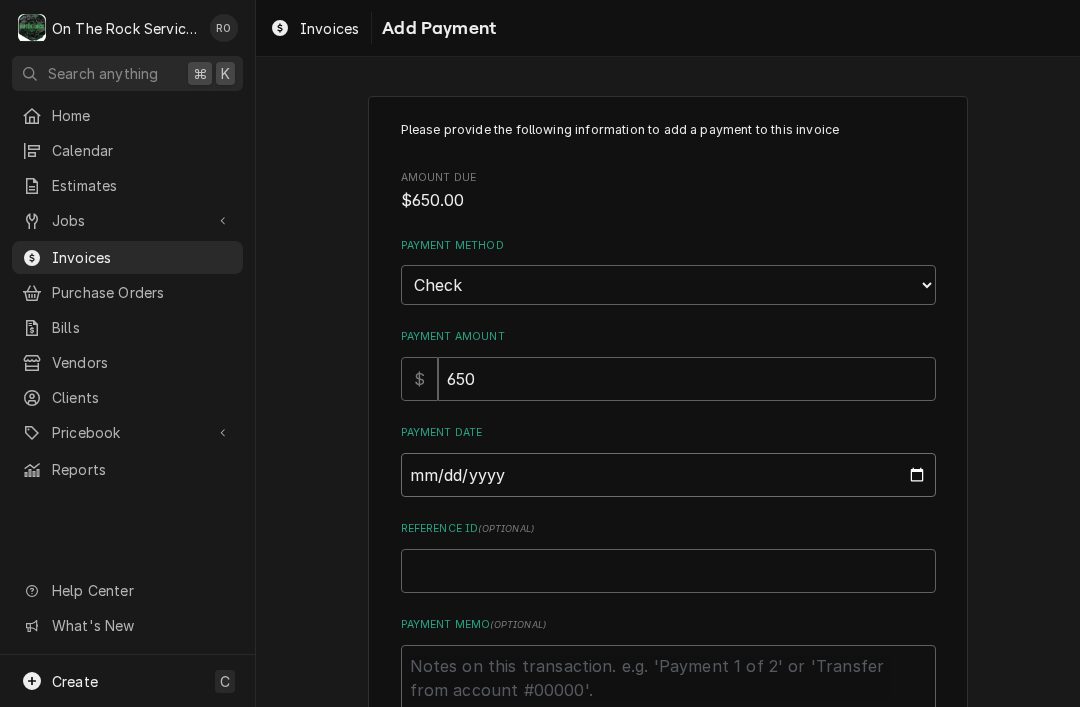 click on "Payment Date" at bounding box center [668, 475] 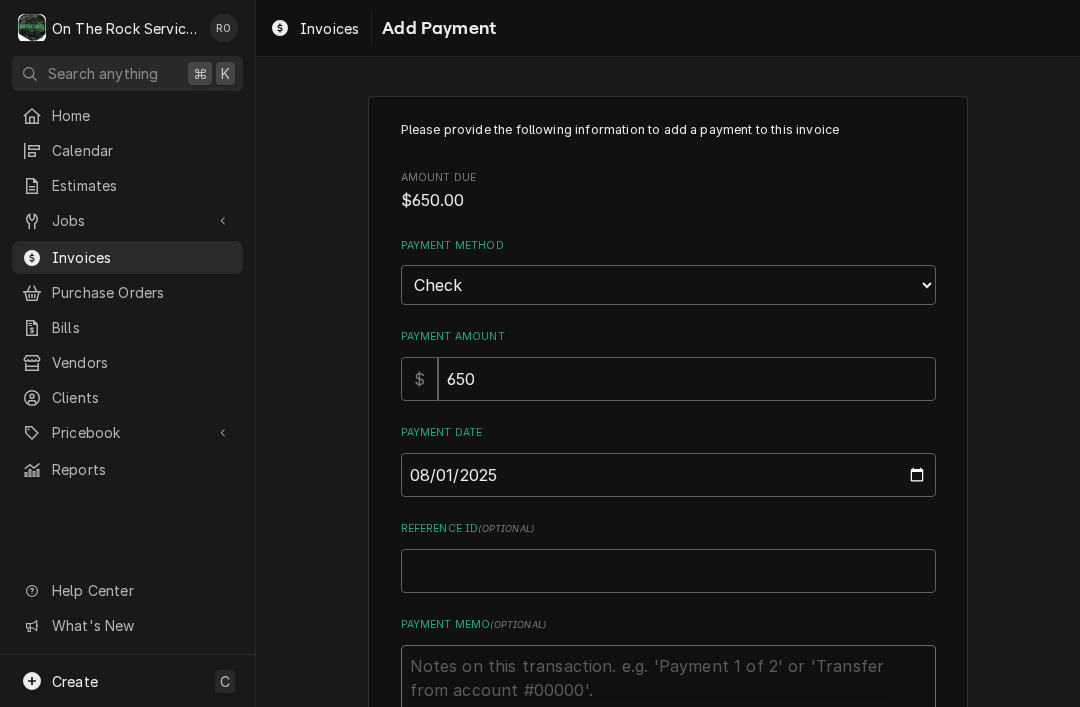click on "Payment Memo  ( optional )" at bounding box center [668, 690] 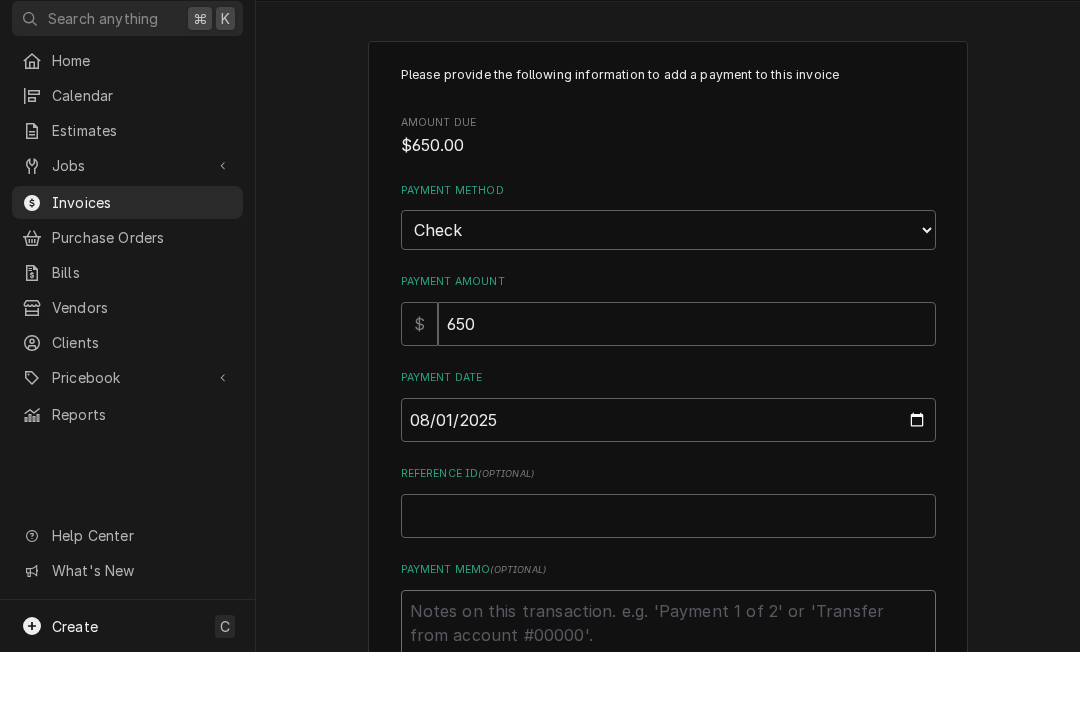 type on "x" 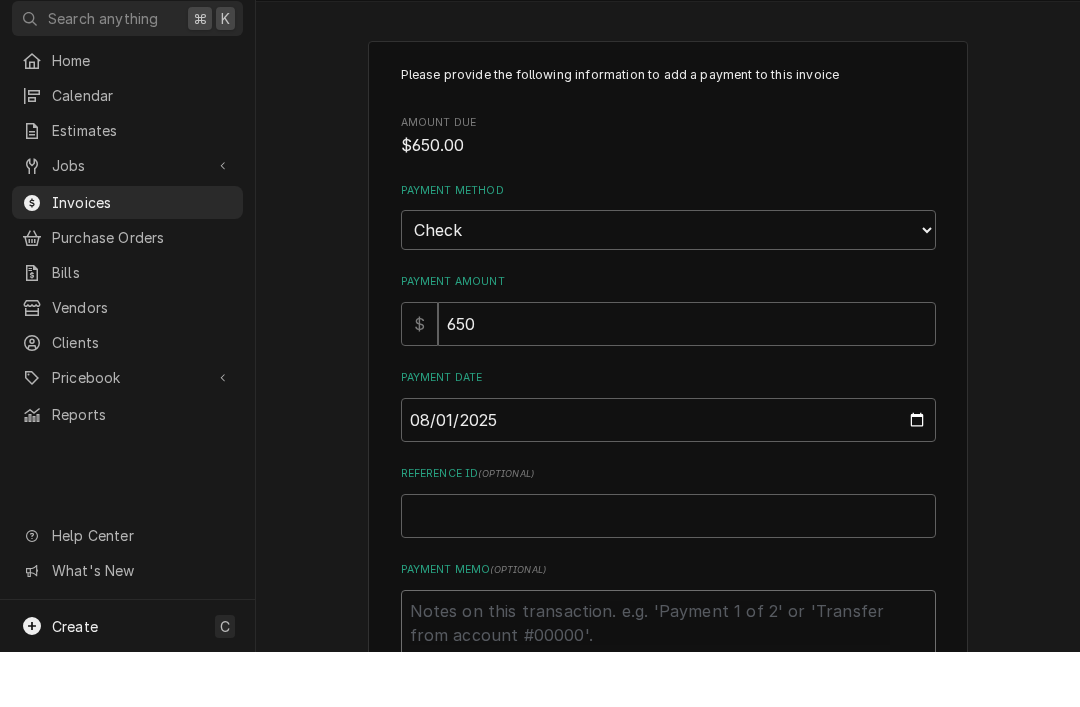 type on "C" 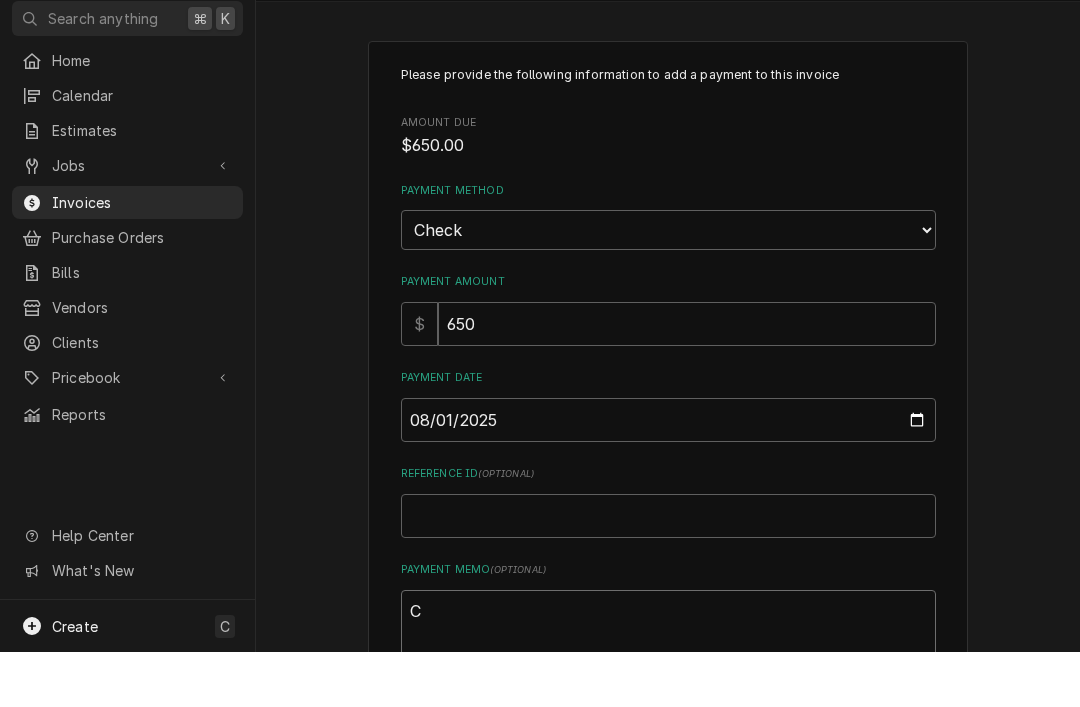 type on "x" 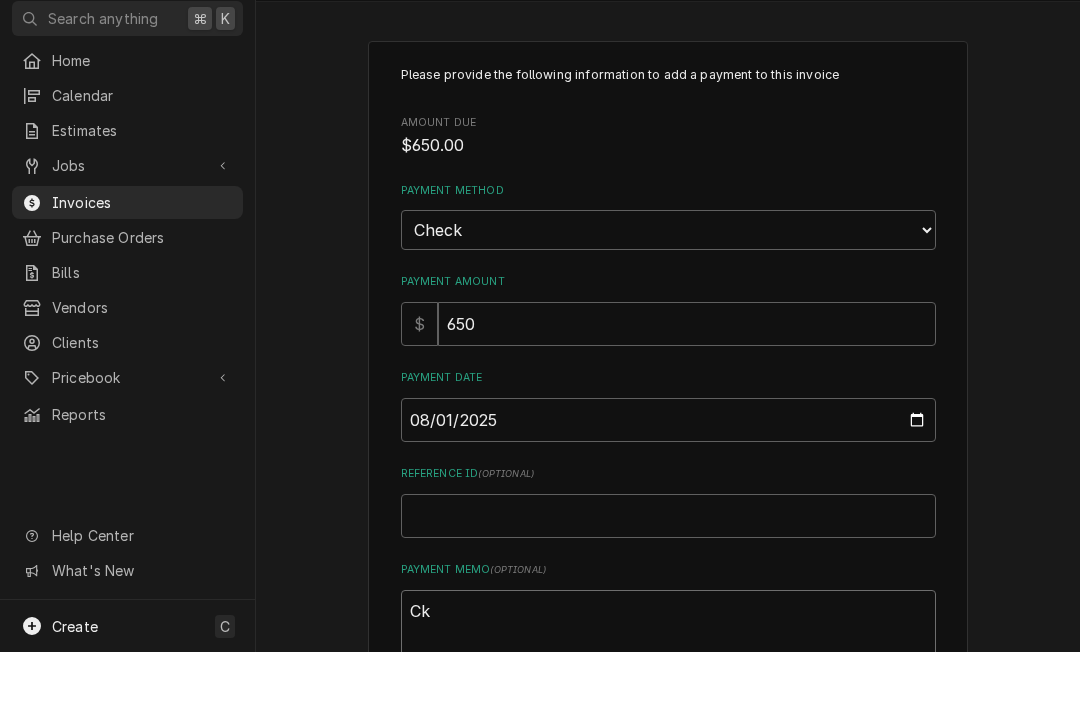 type on "x" 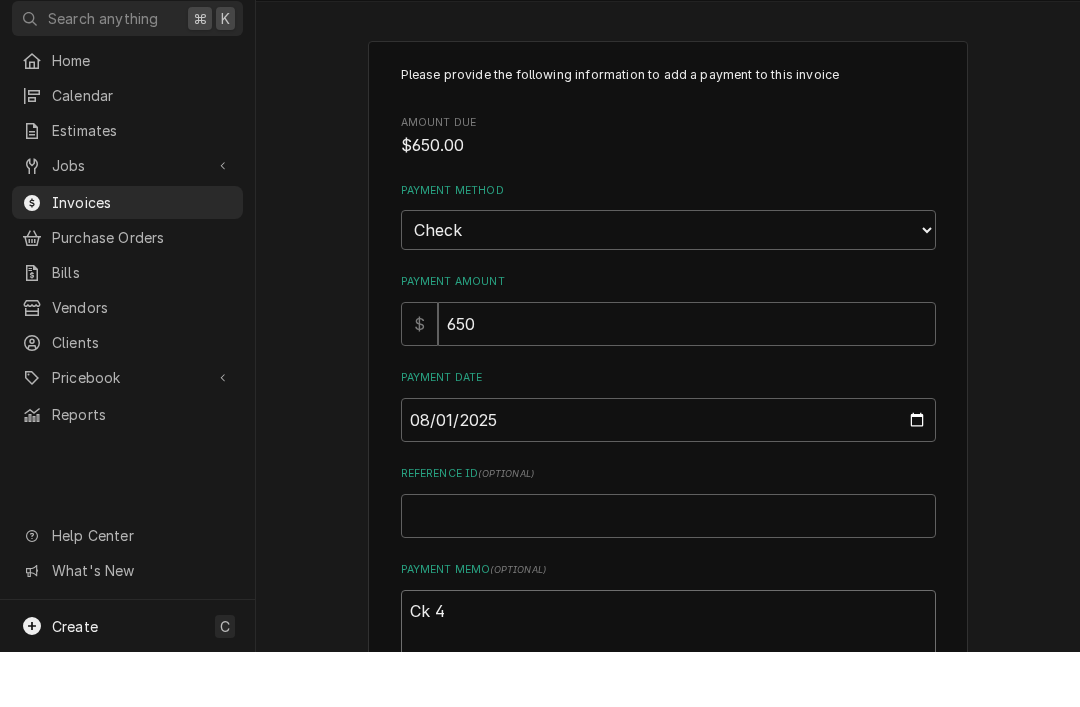type on "x" 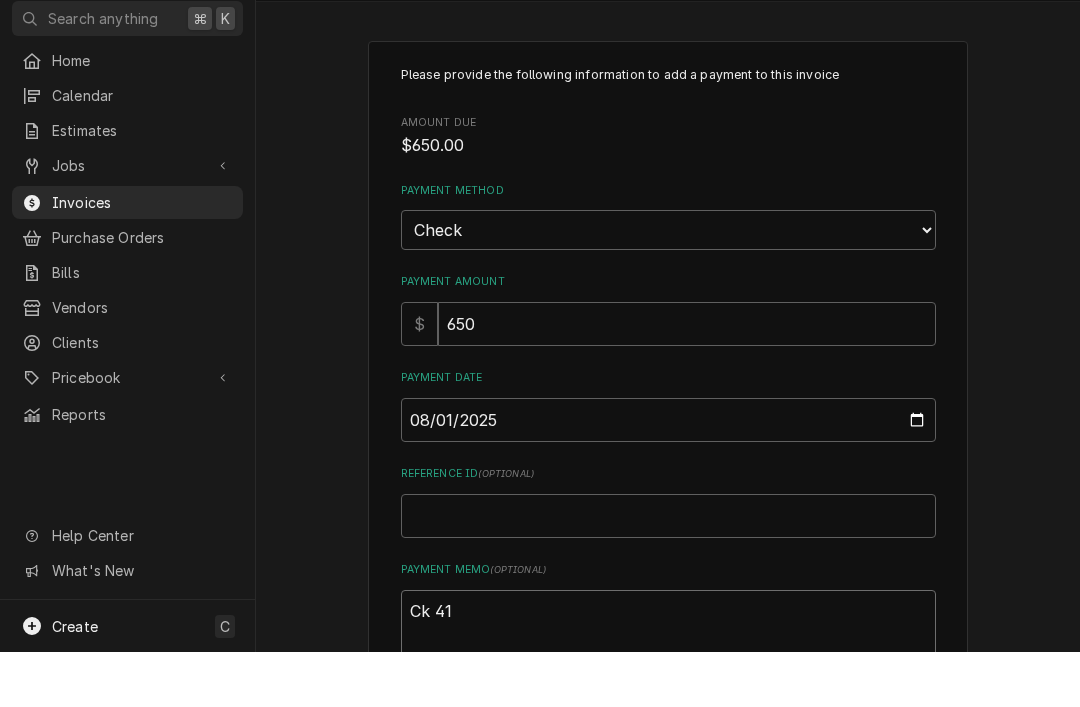 type on "x" 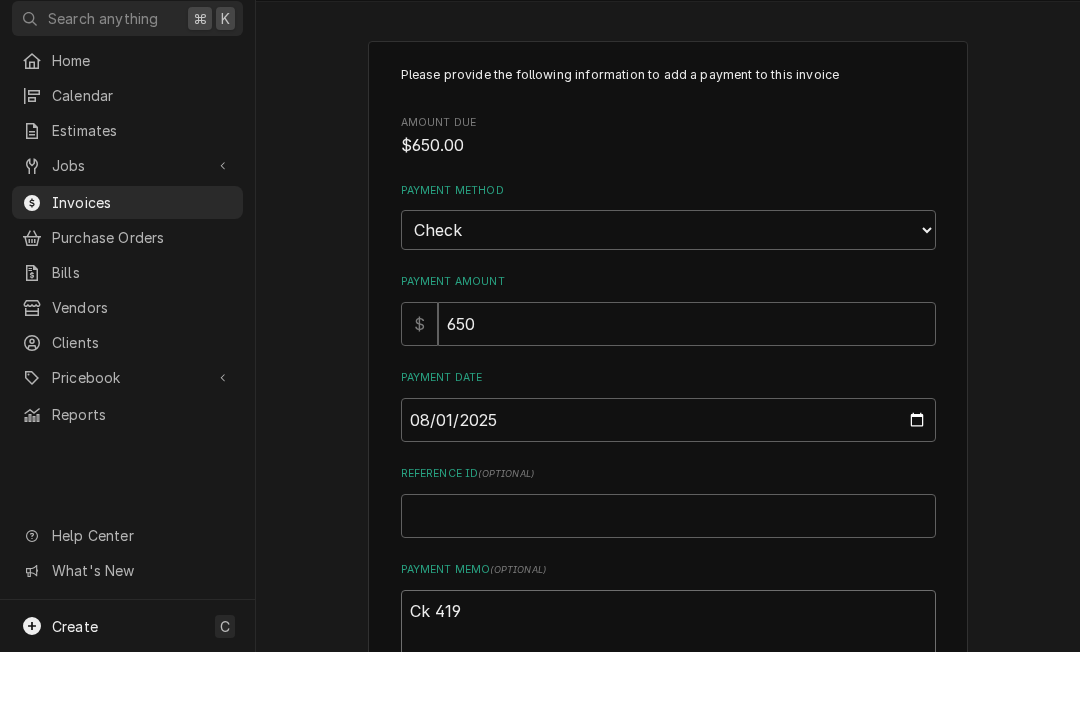 type on "x" 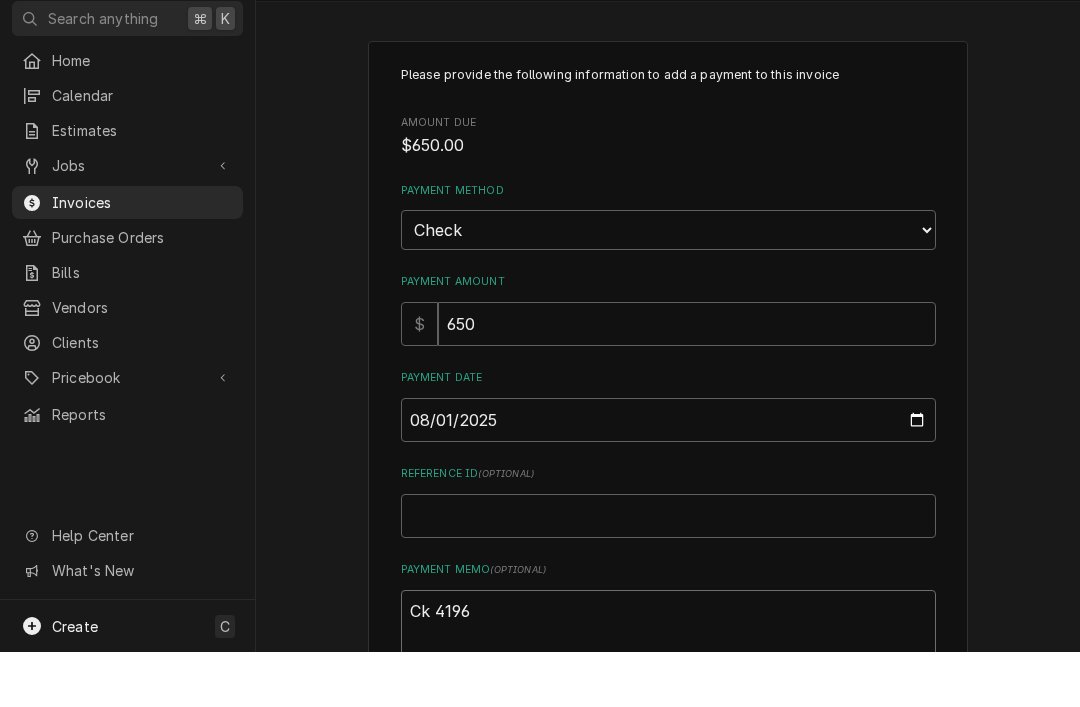 type on "x" 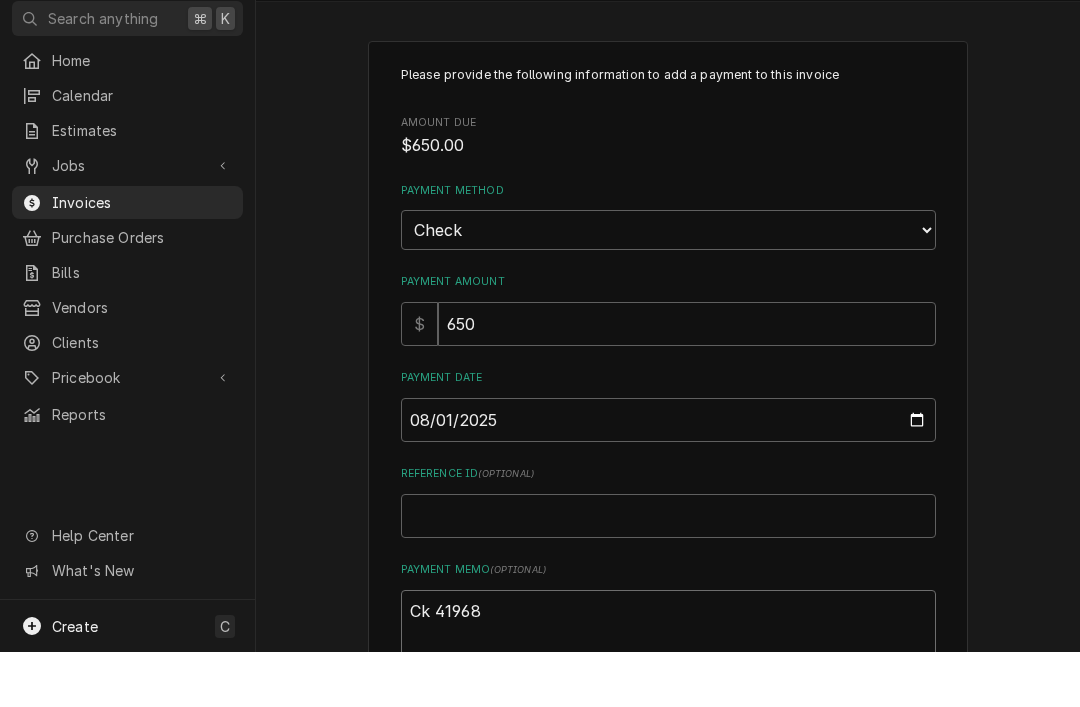 type on "x" 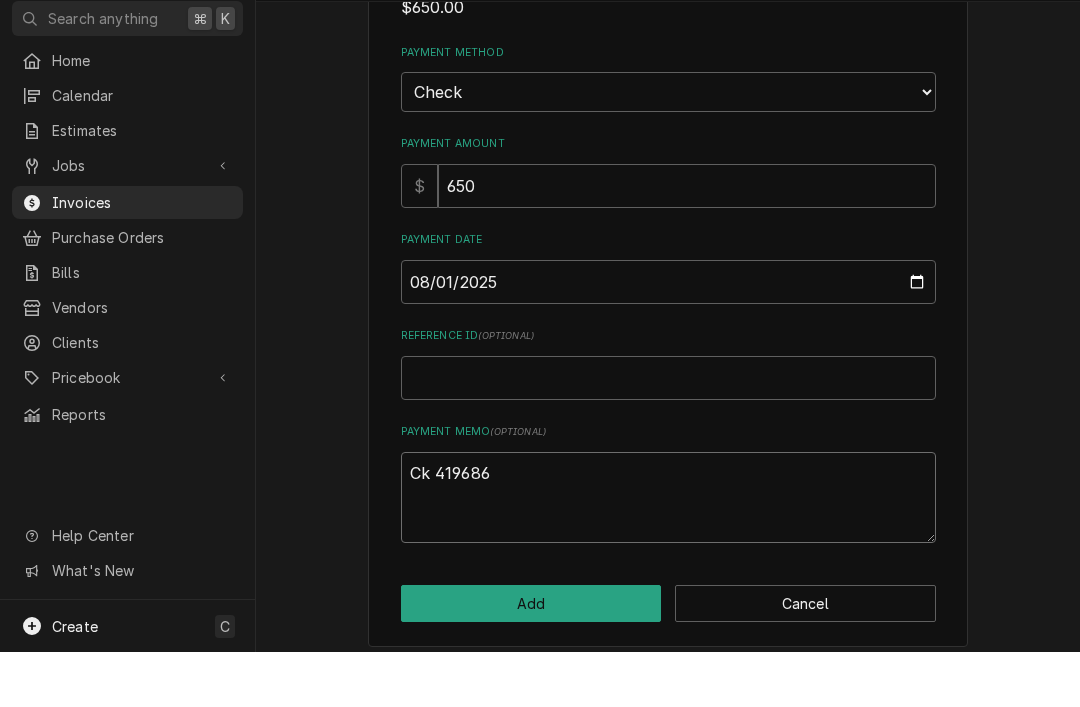 scroll, scrollTop: 138, scrollLeft: 0, axis: vertical 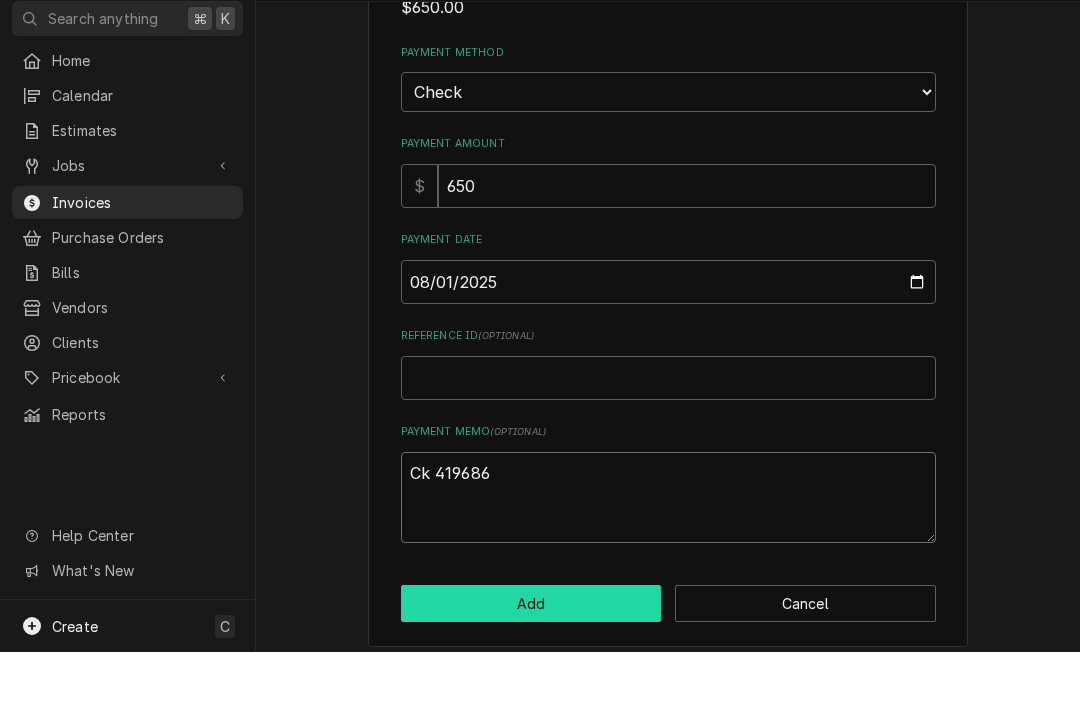 type on "Ck 419686" 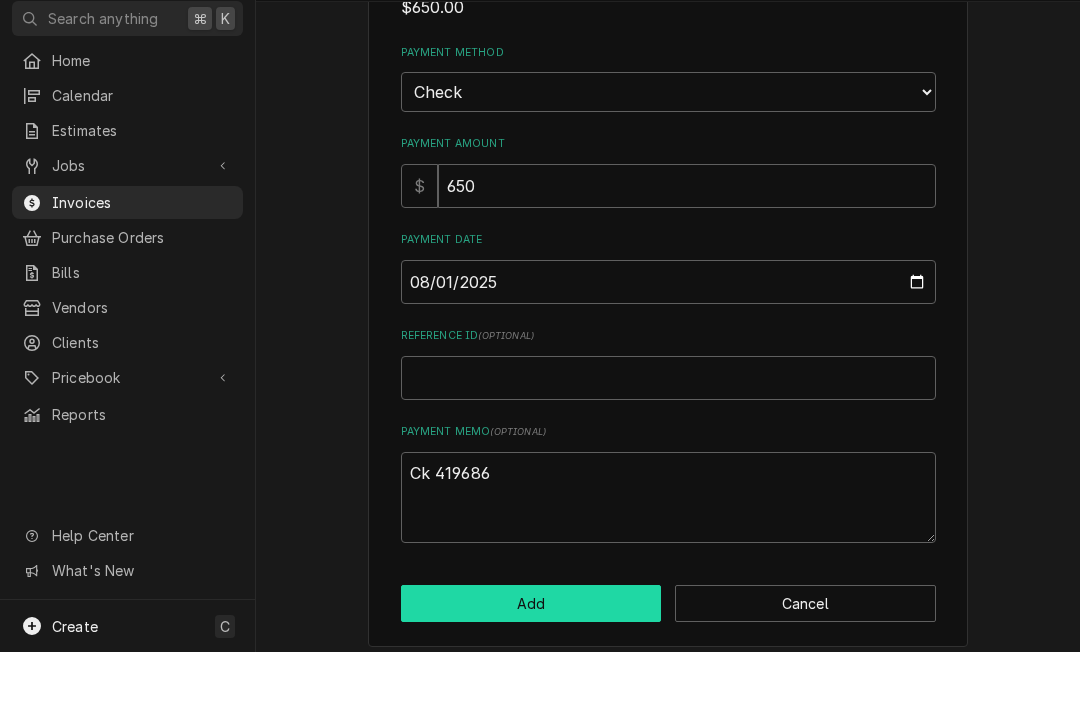 click on "Add" at bounding box center (531, 658) 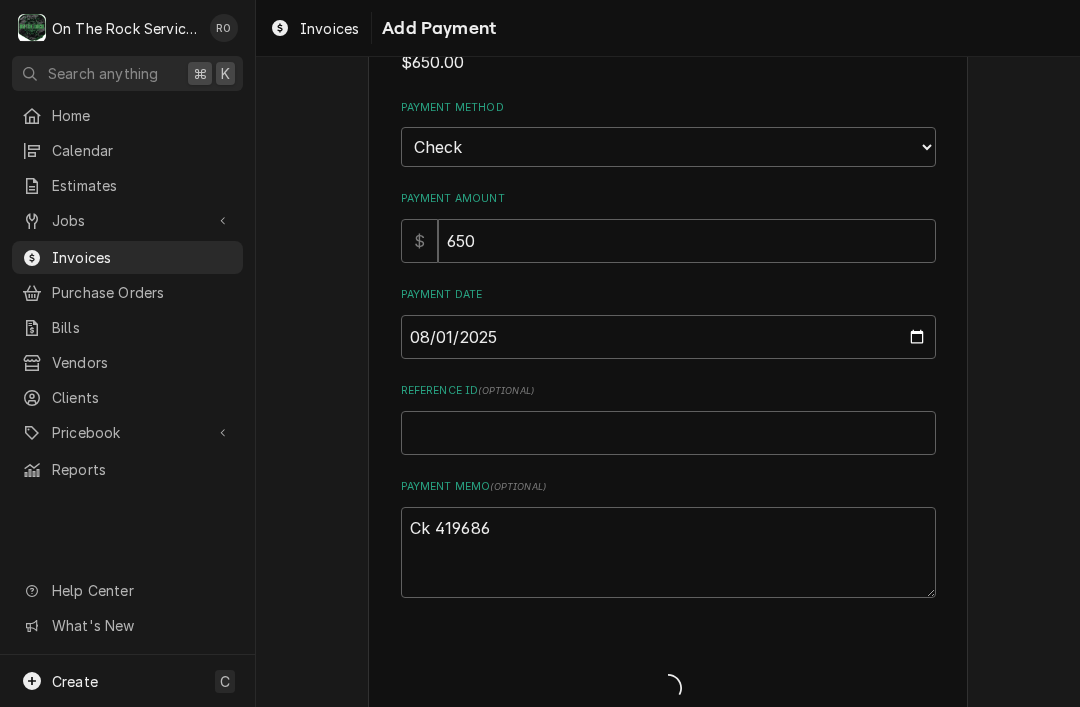 type on "x" 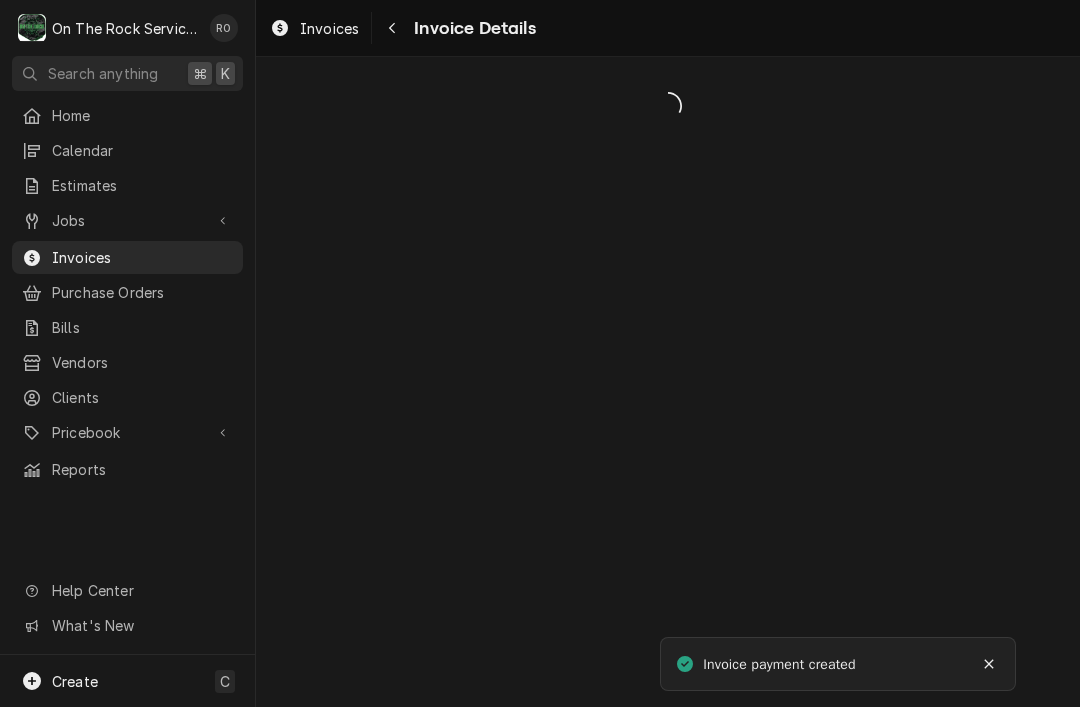 scroll, scrollTop: 0, scrollLeft: 0, axis: both 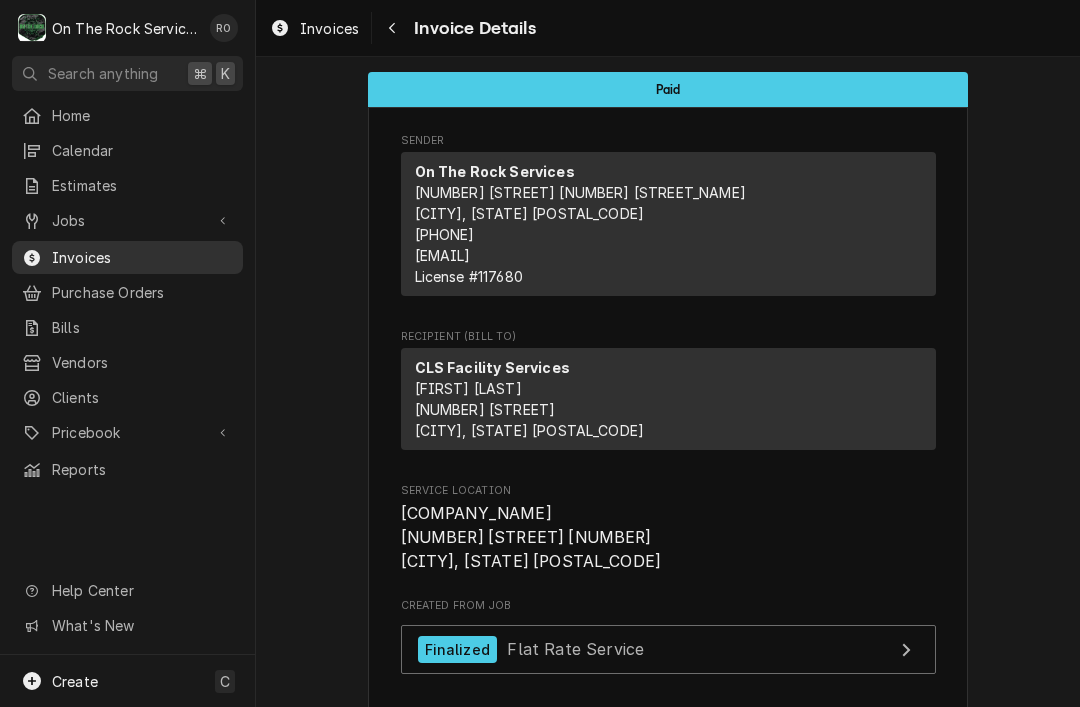 click on "Invoices" at bounding box center (142, 257) 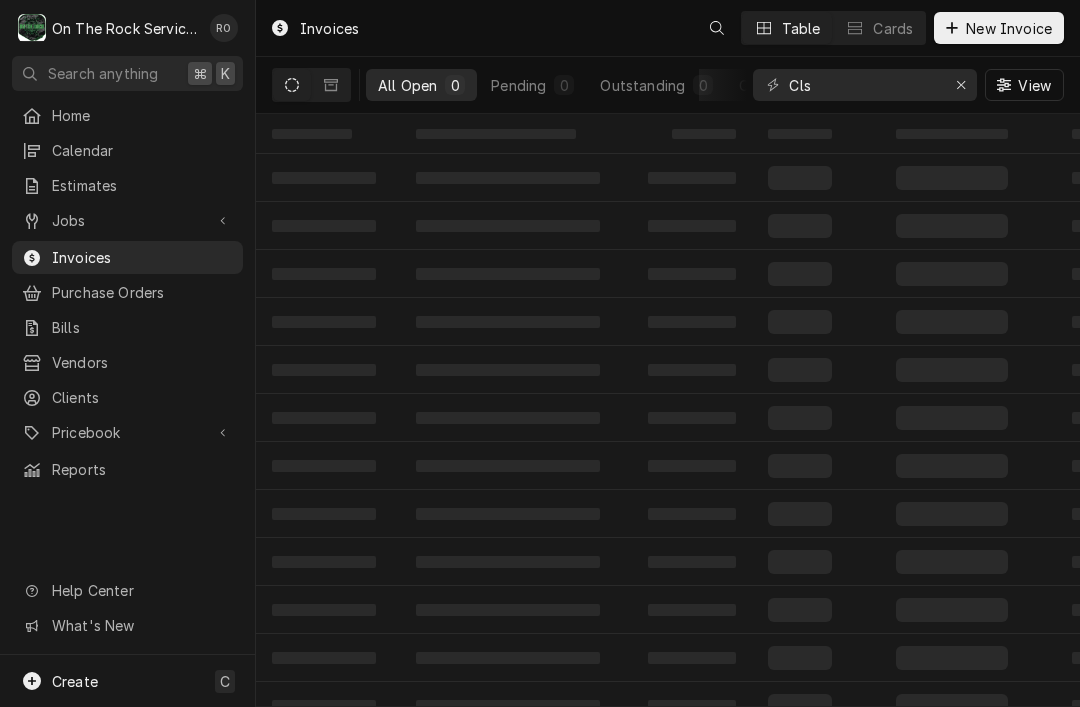 scroll, scrollTop: 0, scrollLeft: 0, axis: both 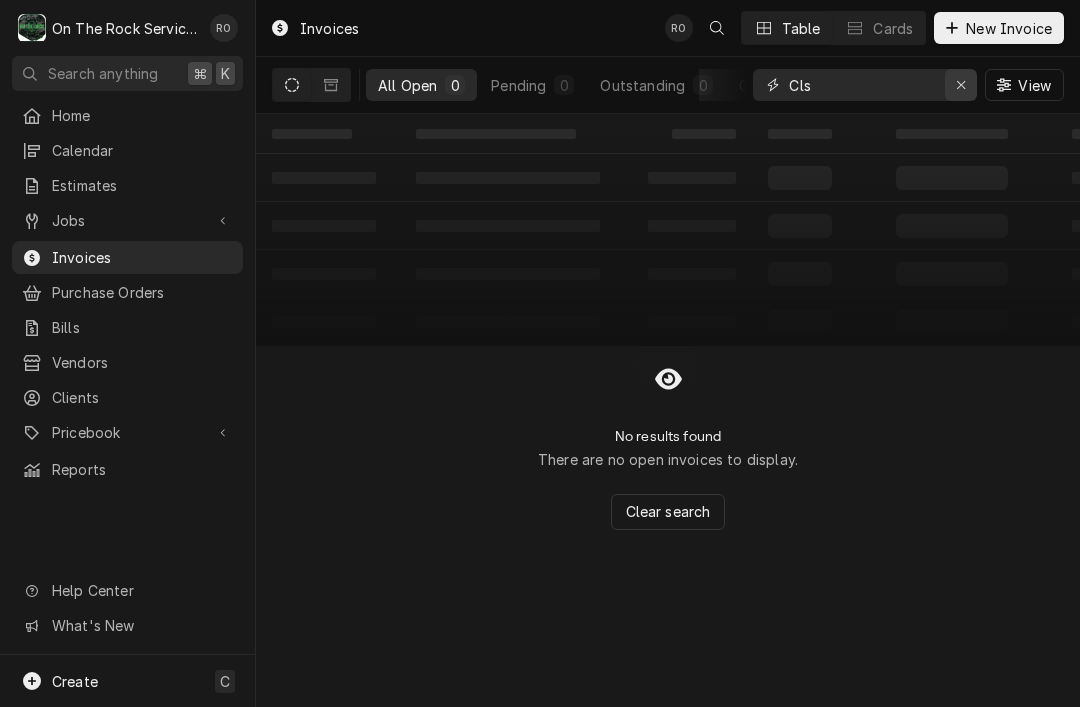 click at bounding box center (961, 85) 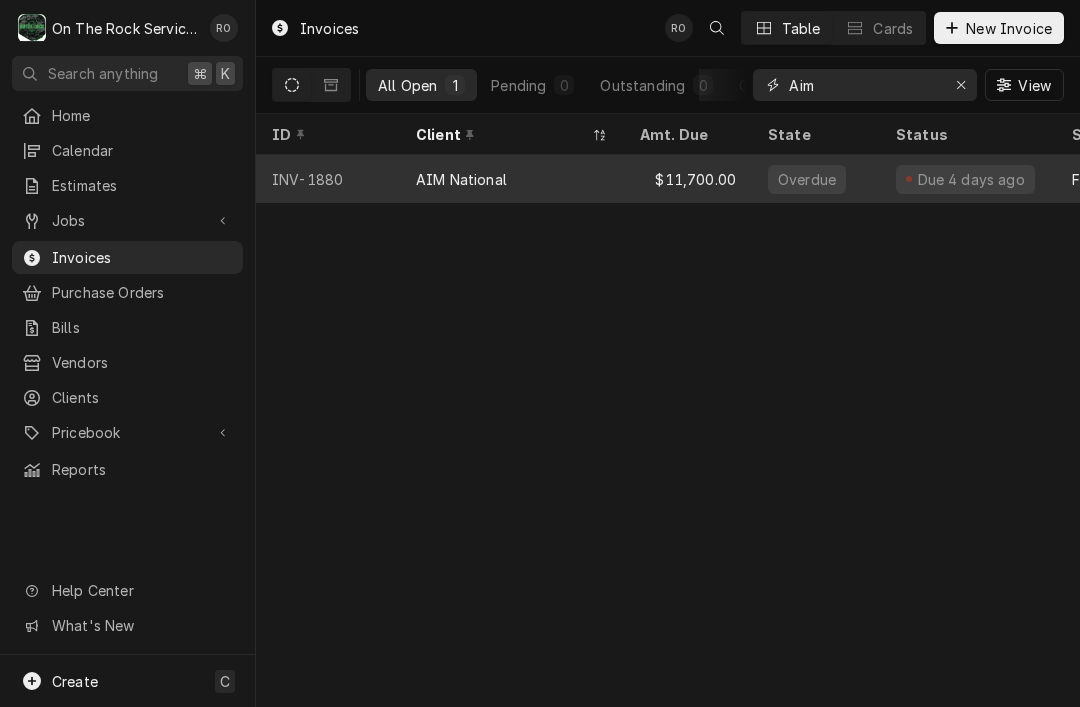 type on "Aim" 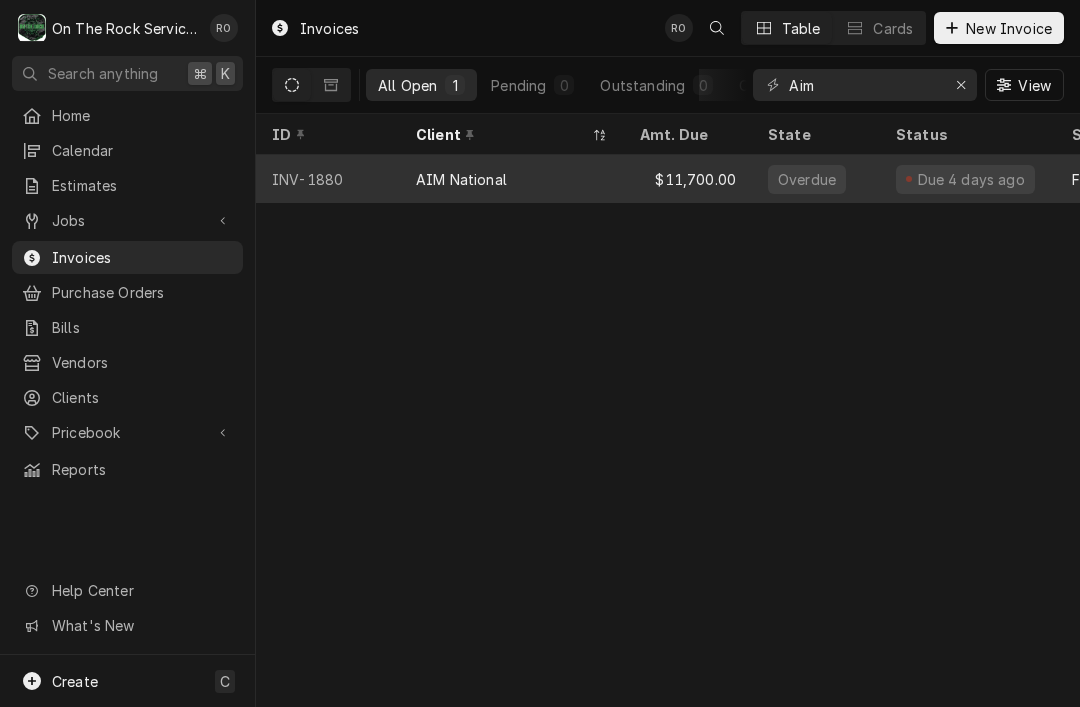 click on "$11,700.00" at bounding box center (688, 179) 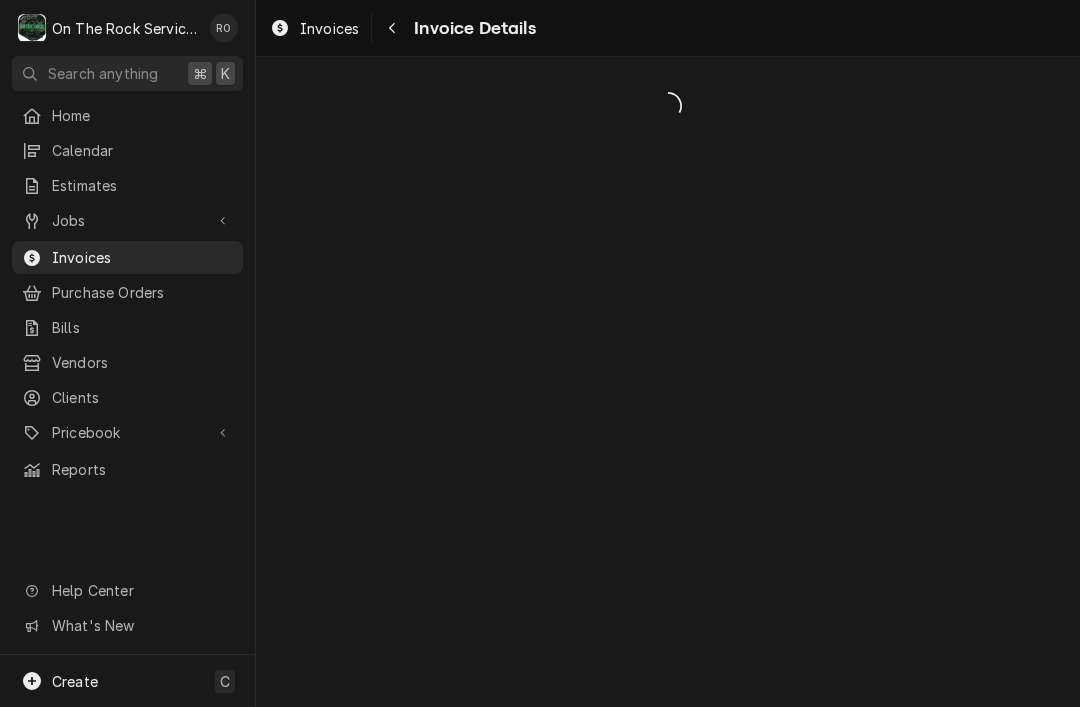 scroll, scrollTop: 0, scrollLeft: 0, axis: both 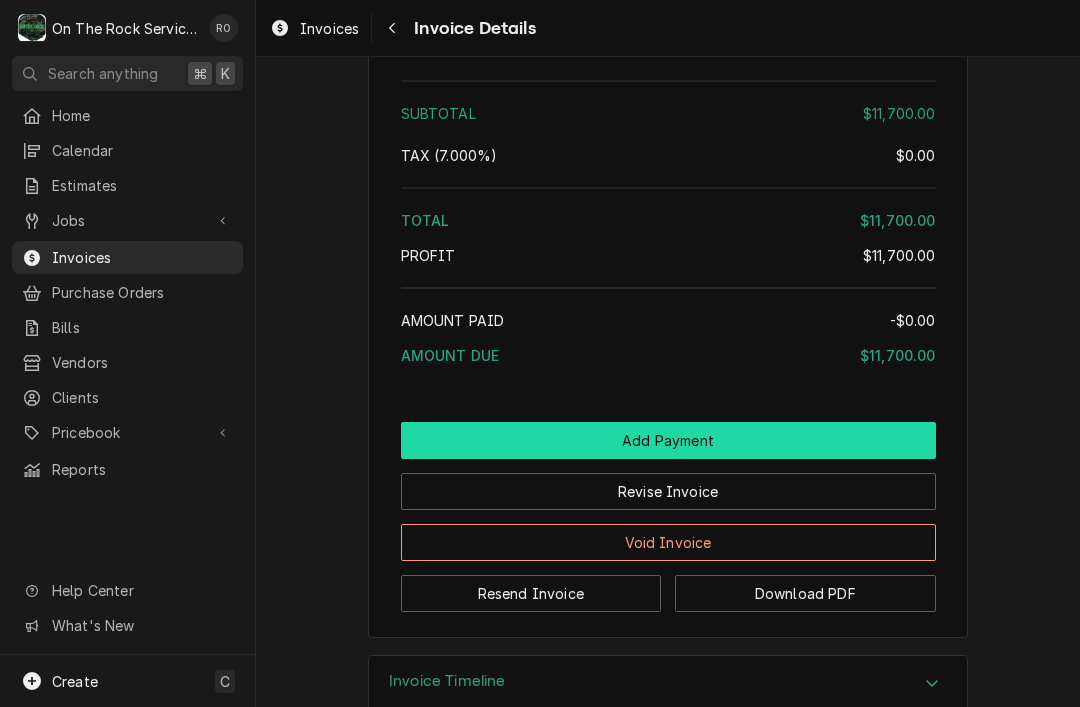 click on "Add Payment" at bounding box center [668, 440] 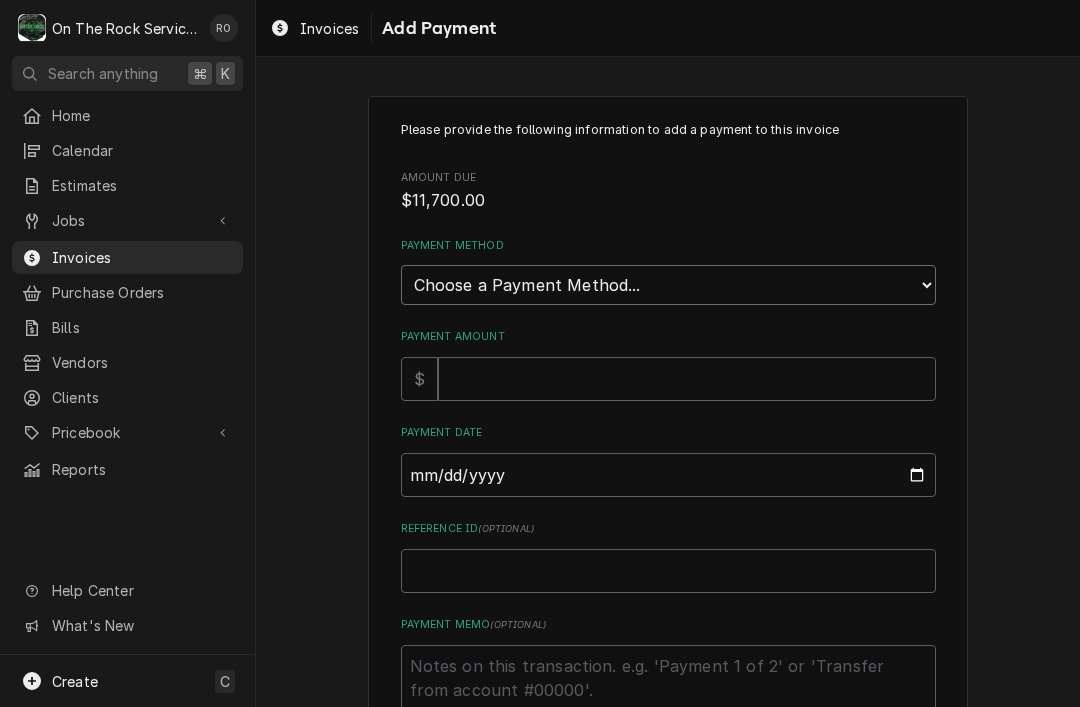 click on "Choose a Payment Method... Cash Check Credit/Debit Card ACH/eCheck Other" at bounding box center (668, 285) 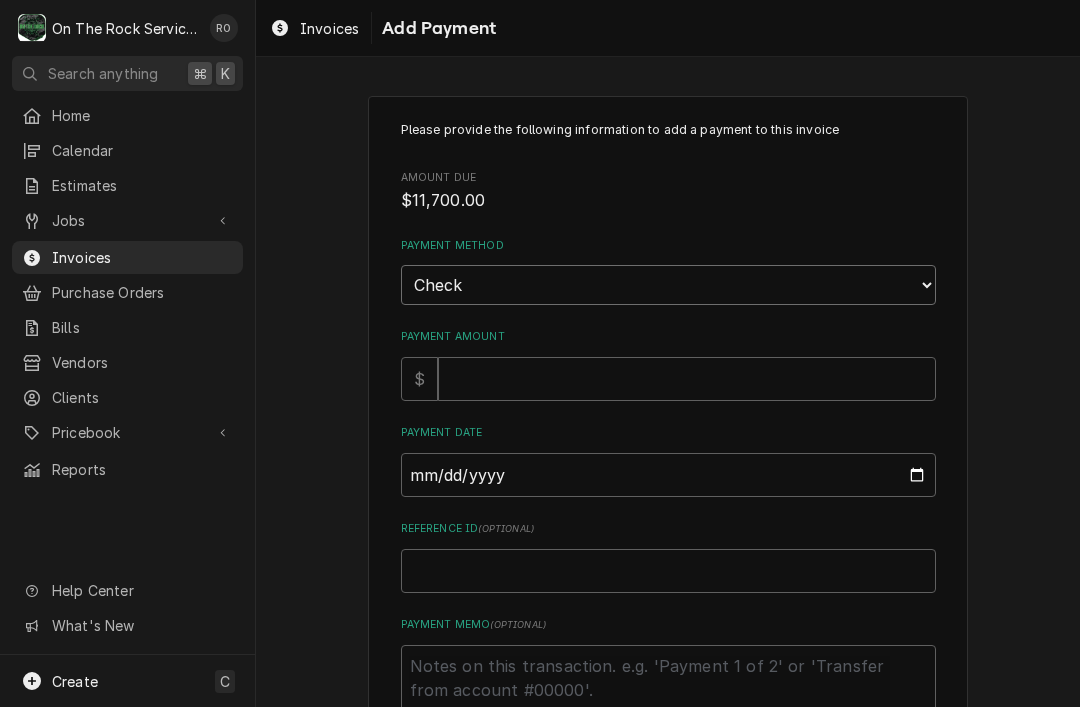 type on "x" 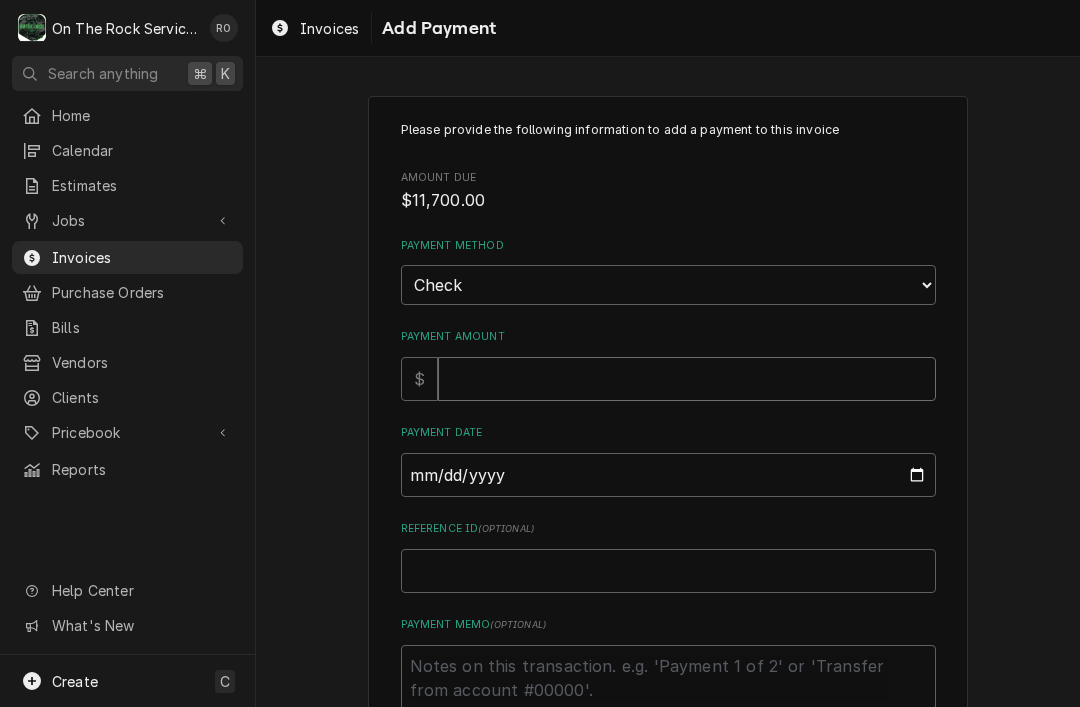 click on "Payment Amount" at bounding box center [687, 379] 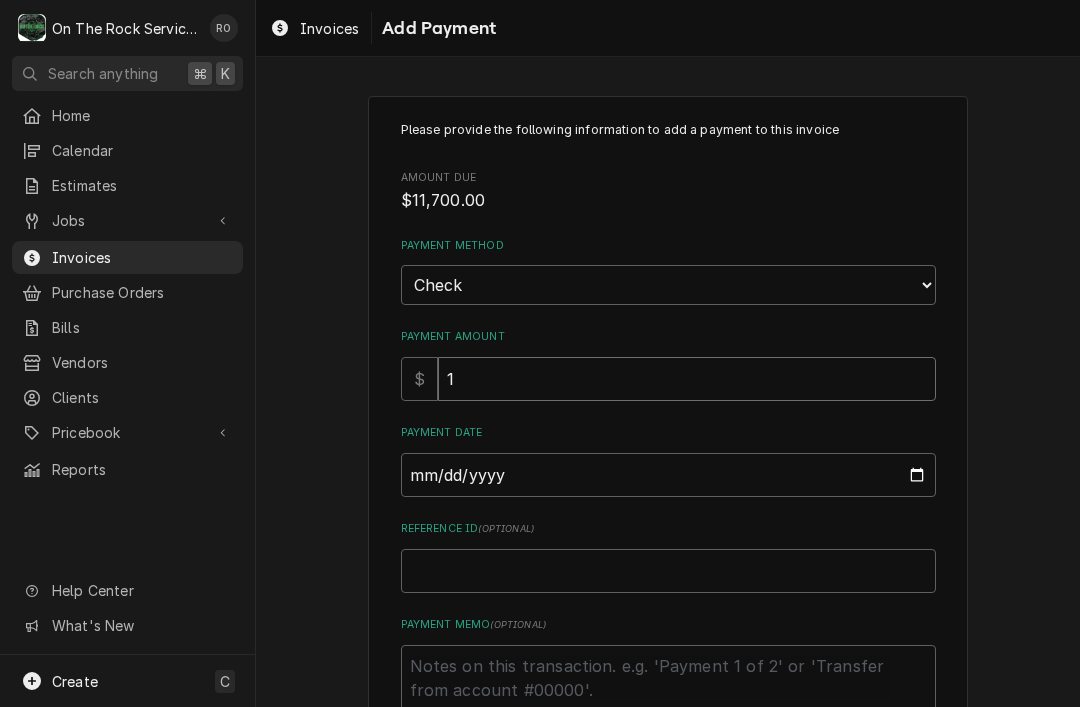 type on "x" 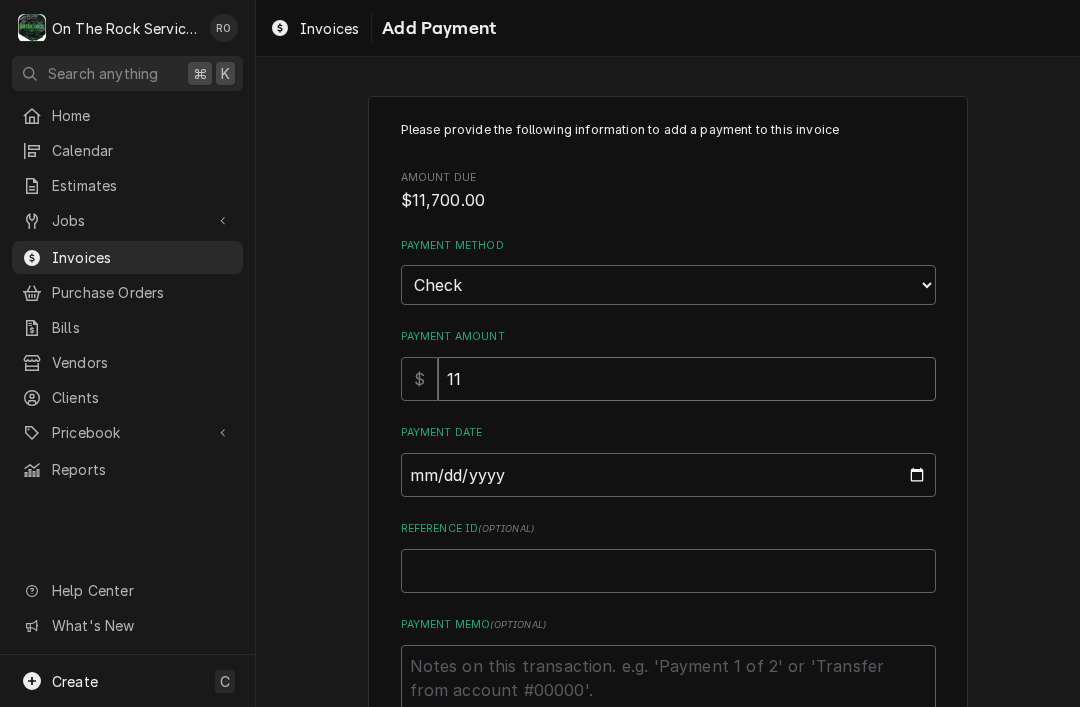 type on "x" 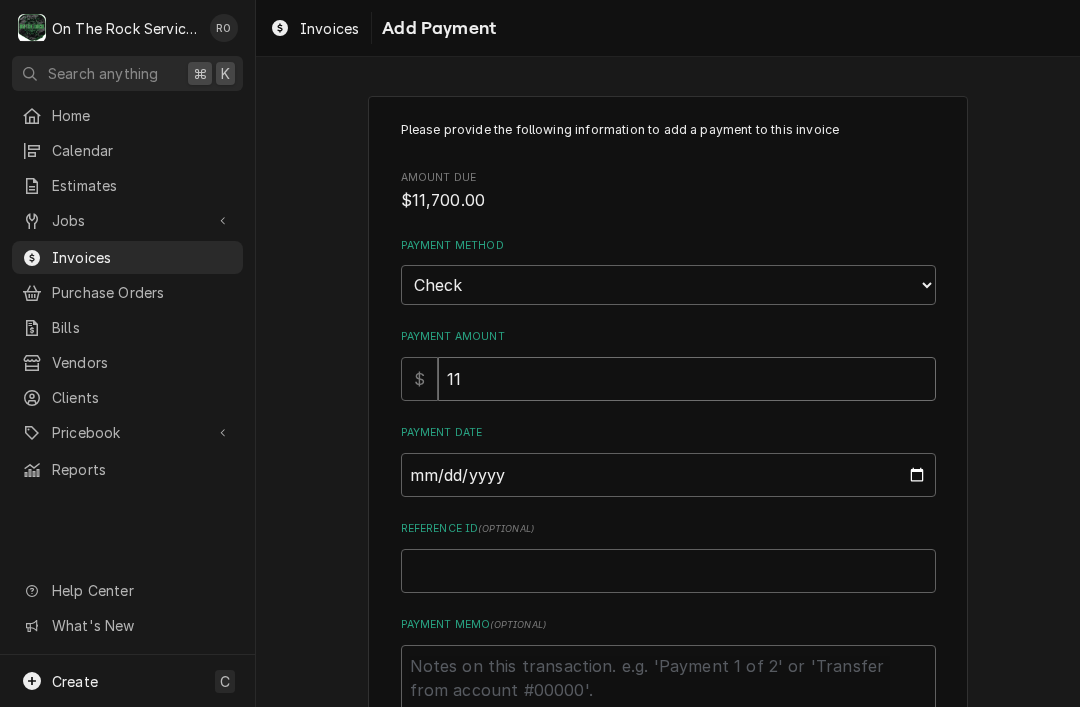 type on "117" 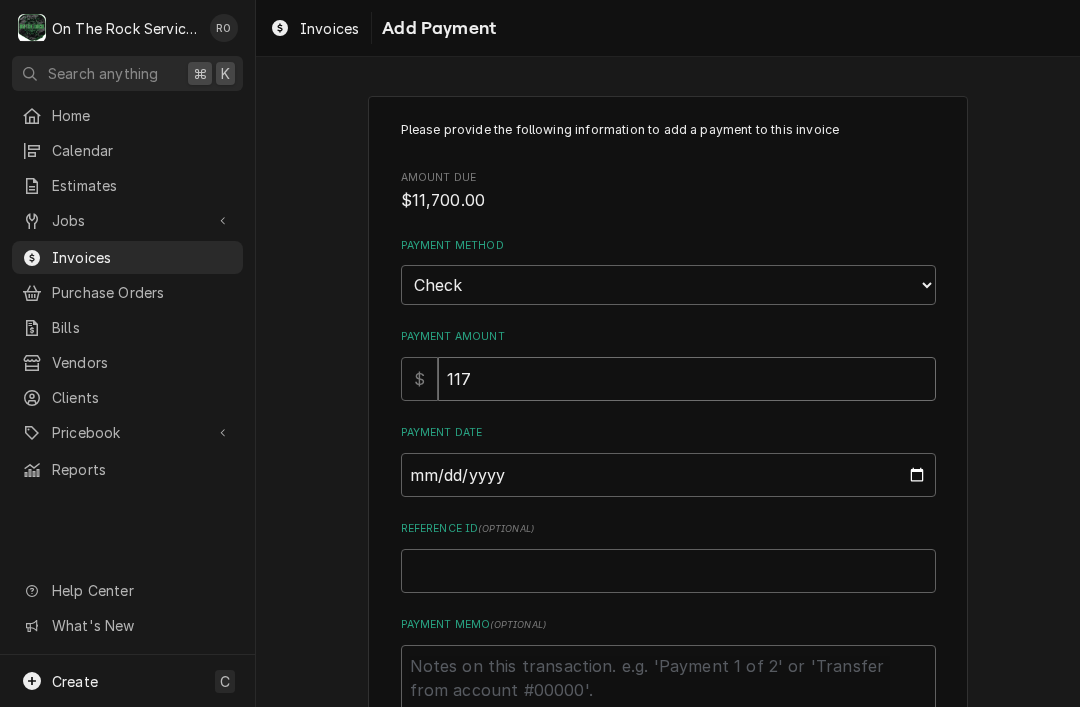 type on "x" 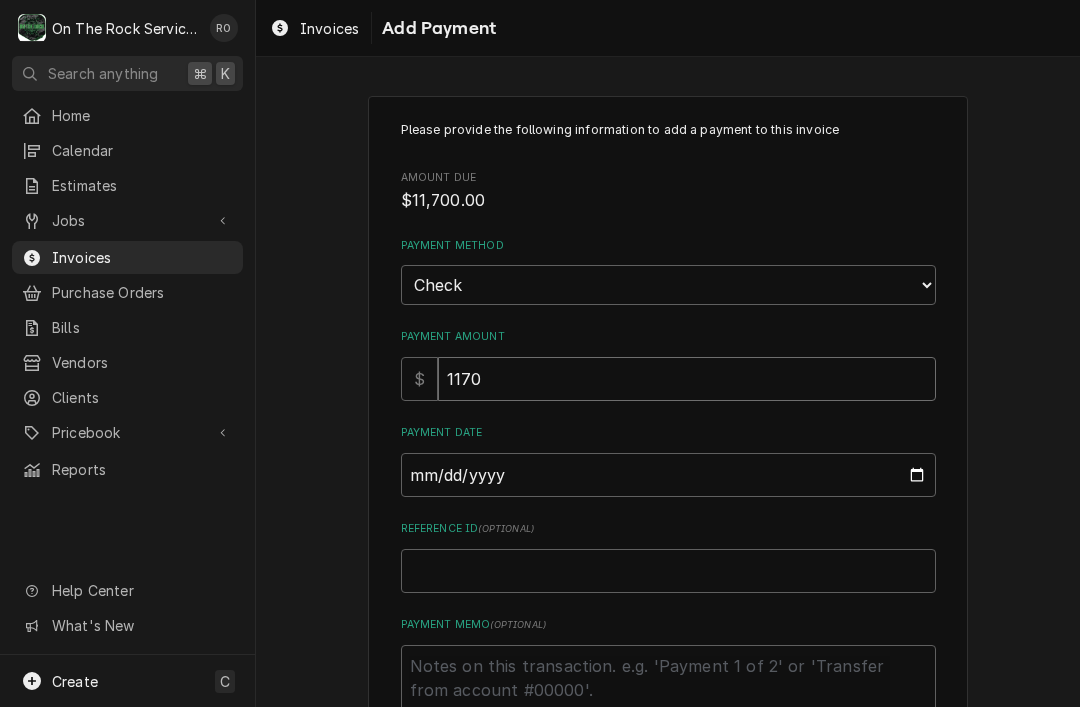 type on "x" 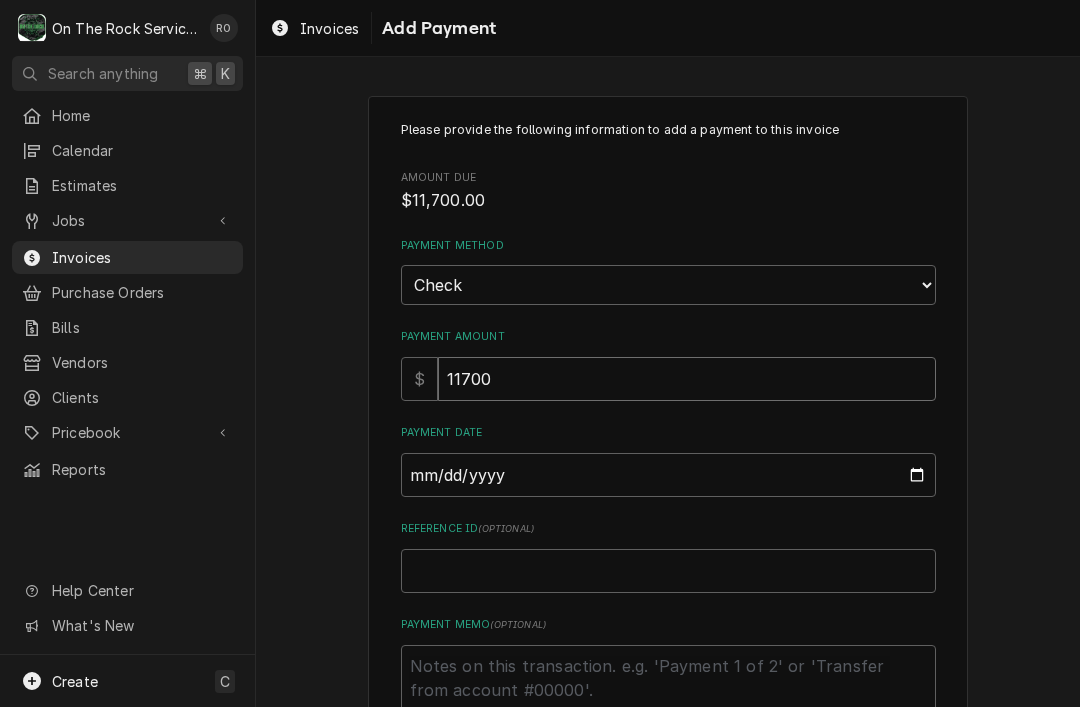 type on "11700" 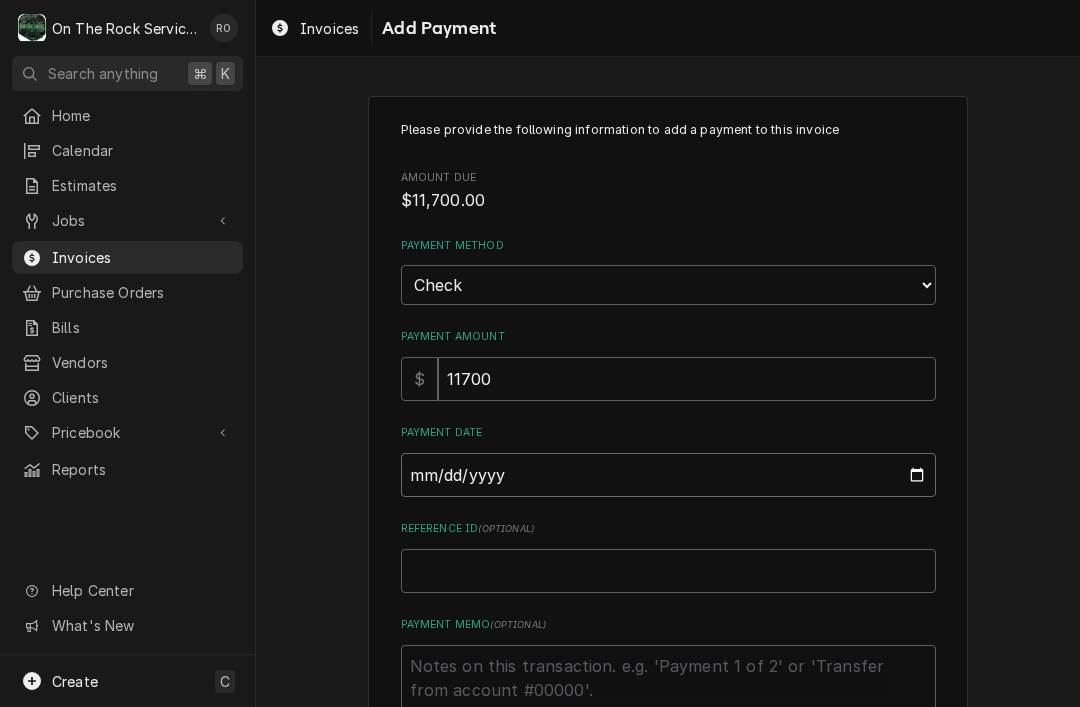 click on "Payment Date" at bounding box center [668, 475] 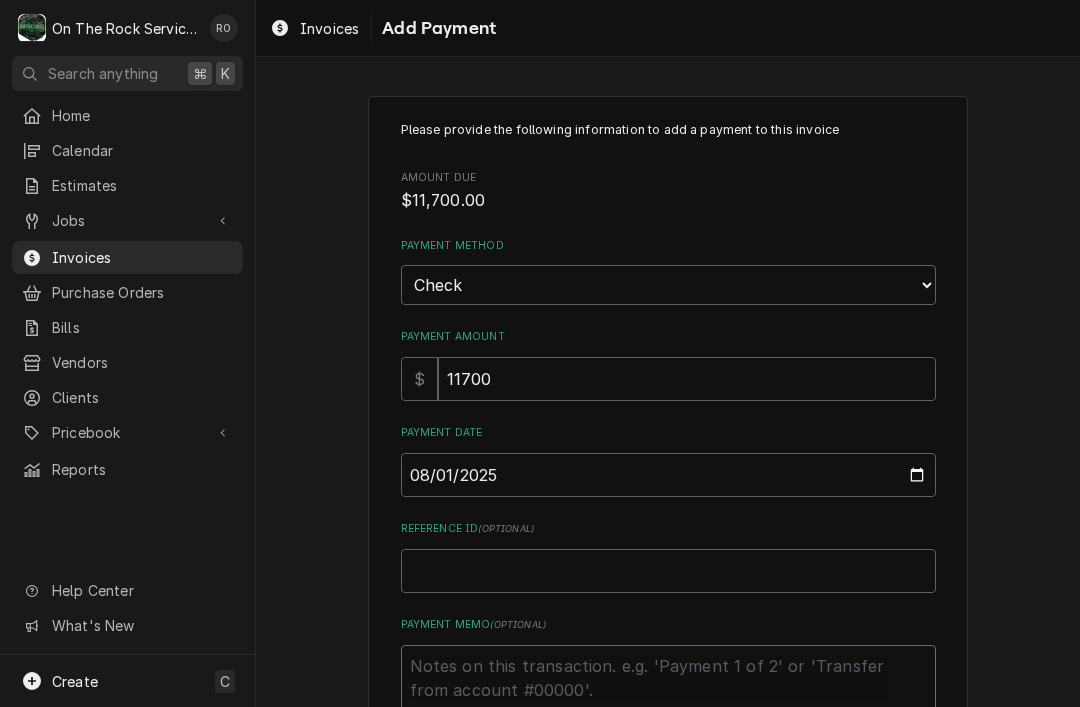 click on "Payment Memo  ( optional )" at bounding box center (668, 690) 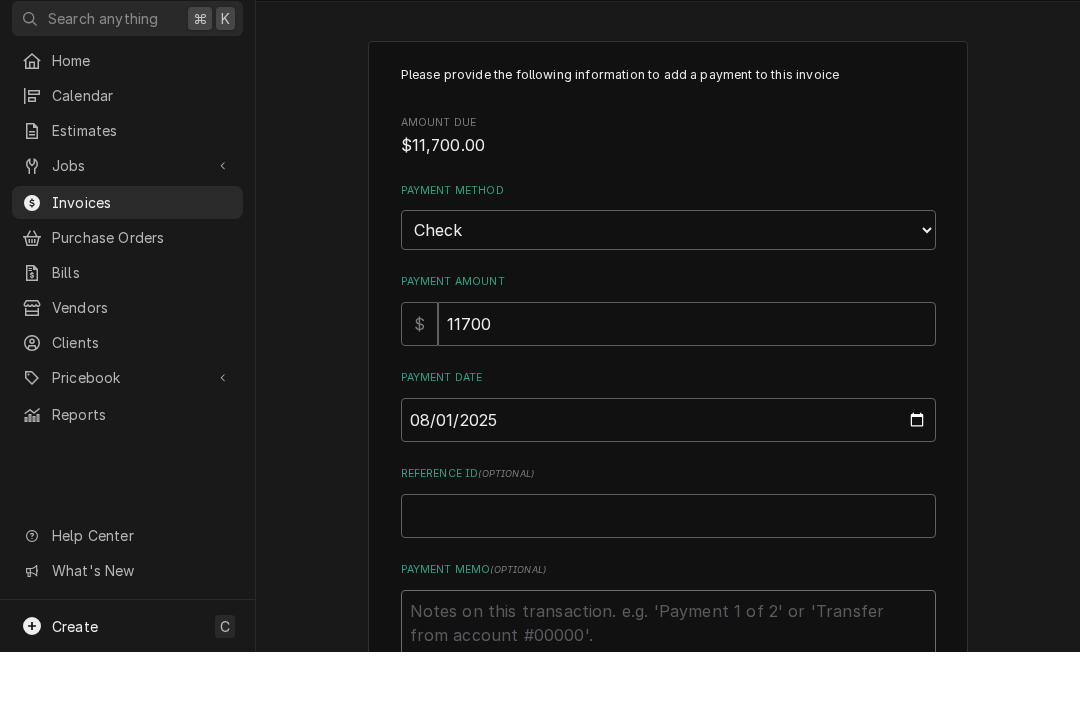 type on "x" 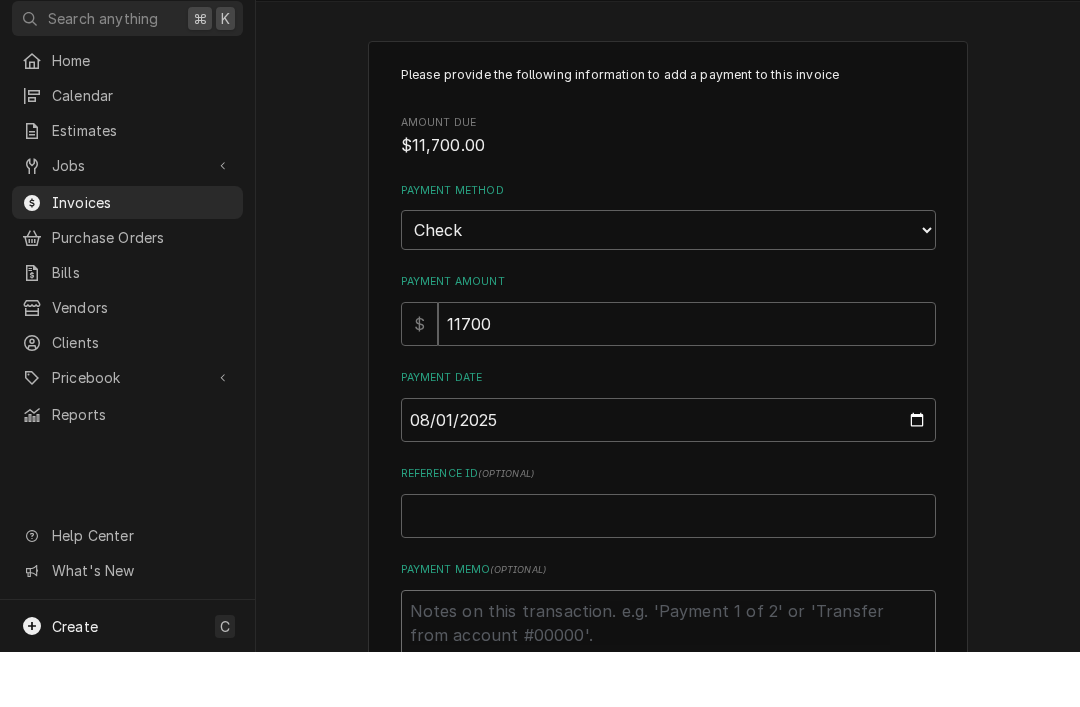 type on "C" 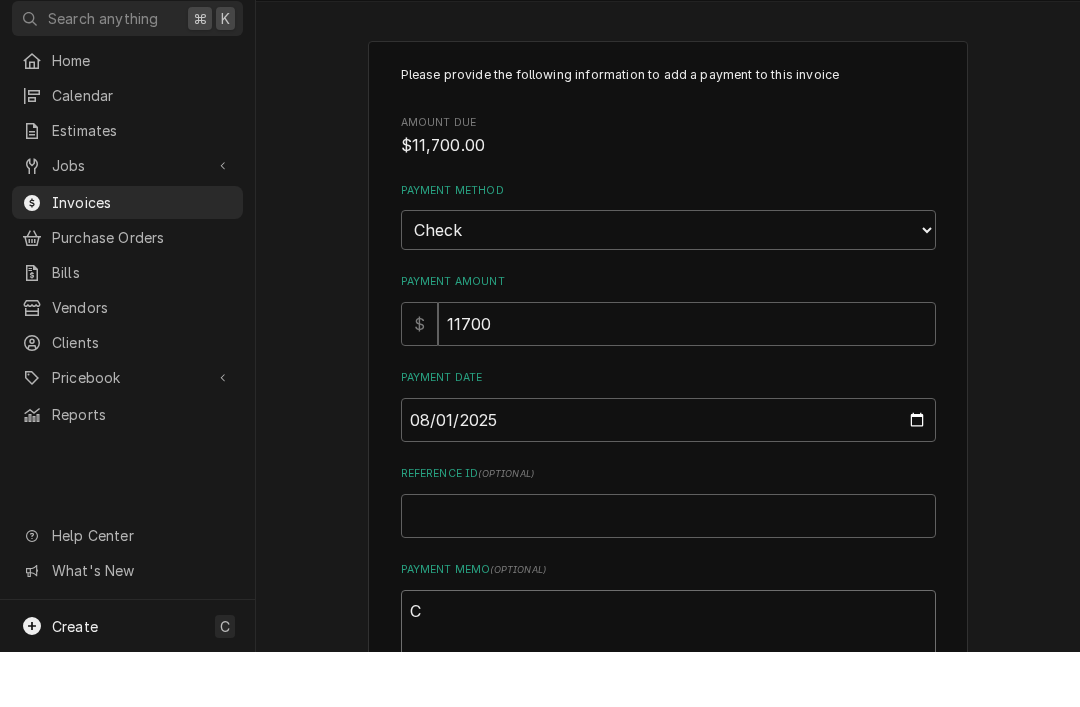 type on "x" 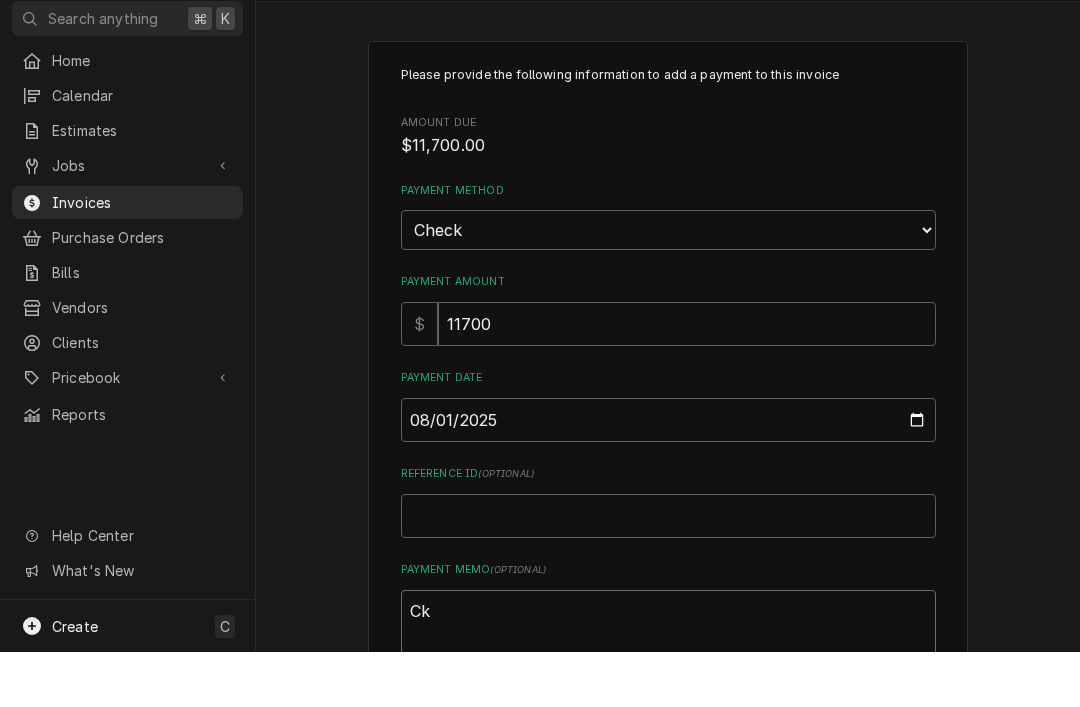 type on "x" 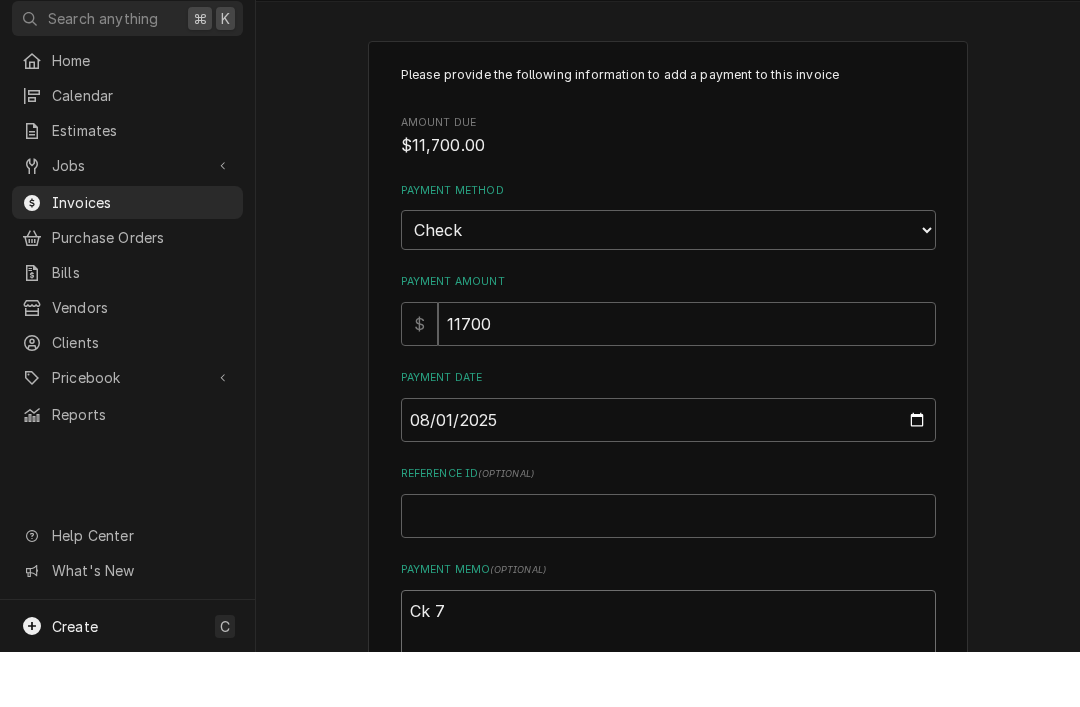 type on "x" 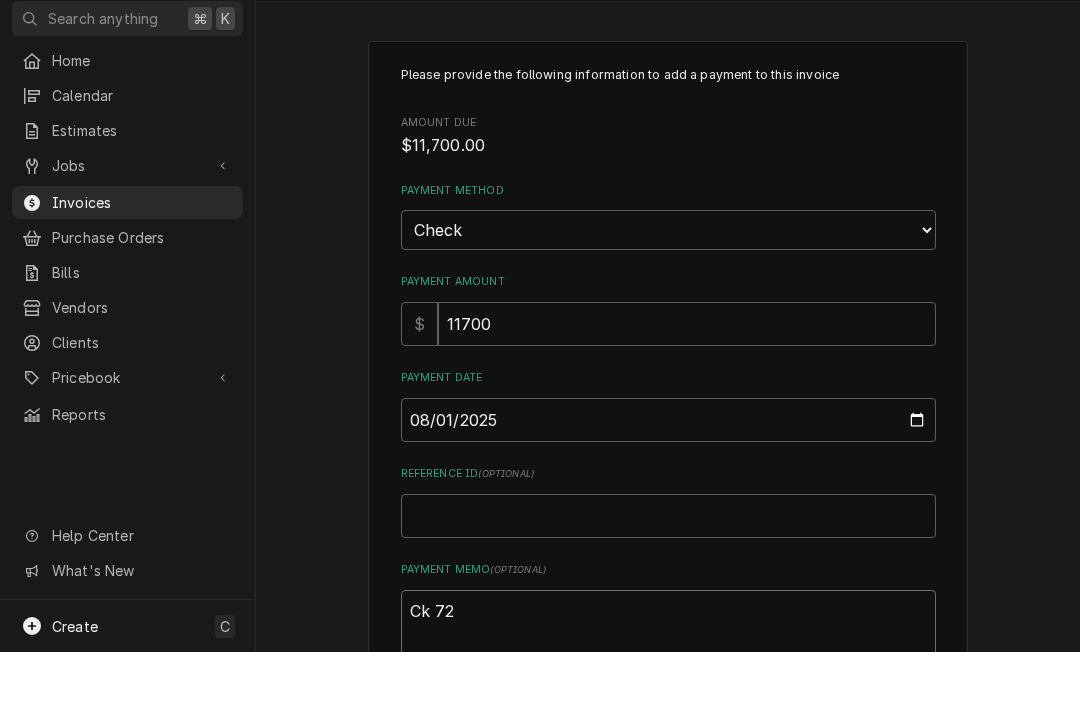 type on "x" 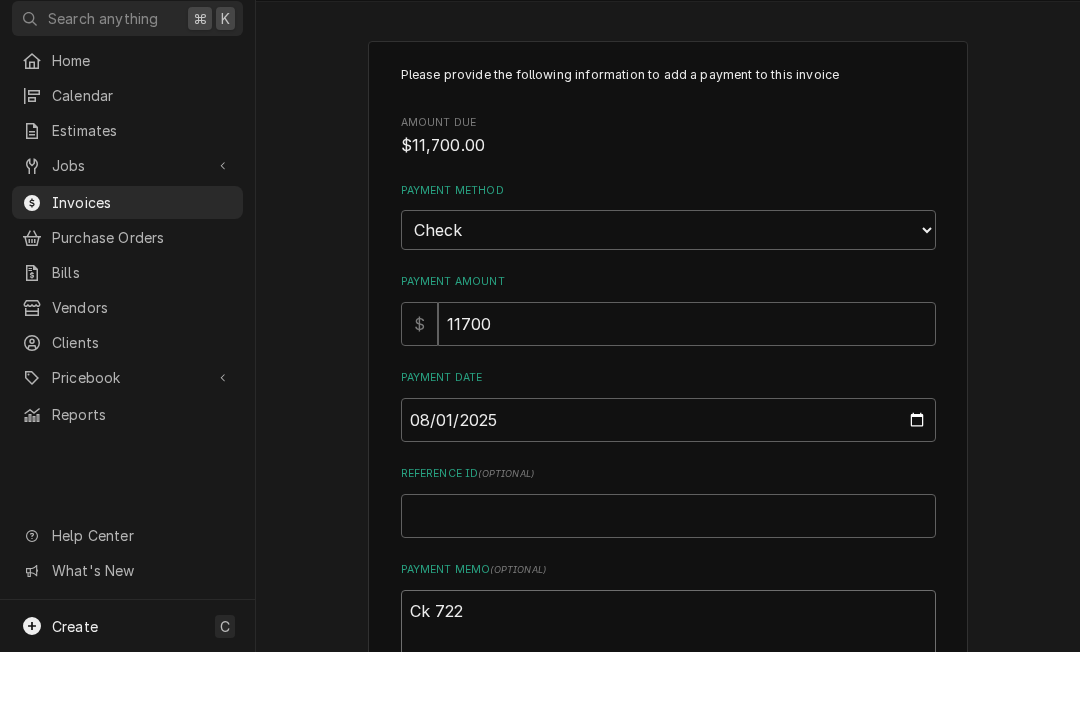 type on "x" 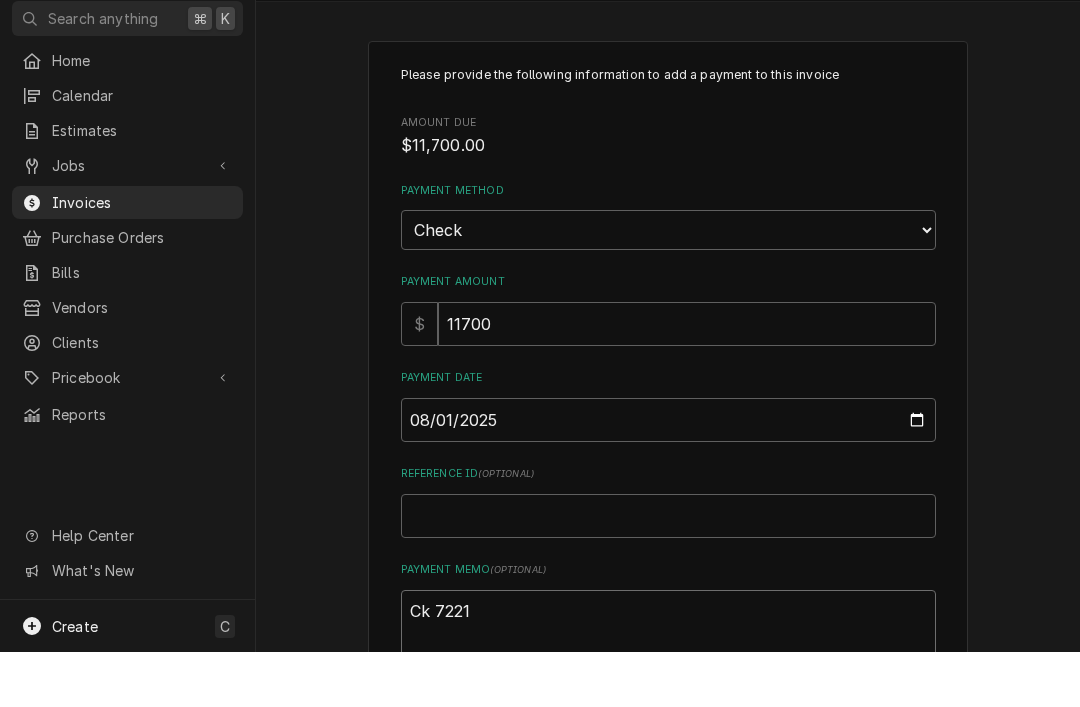 type on "x" 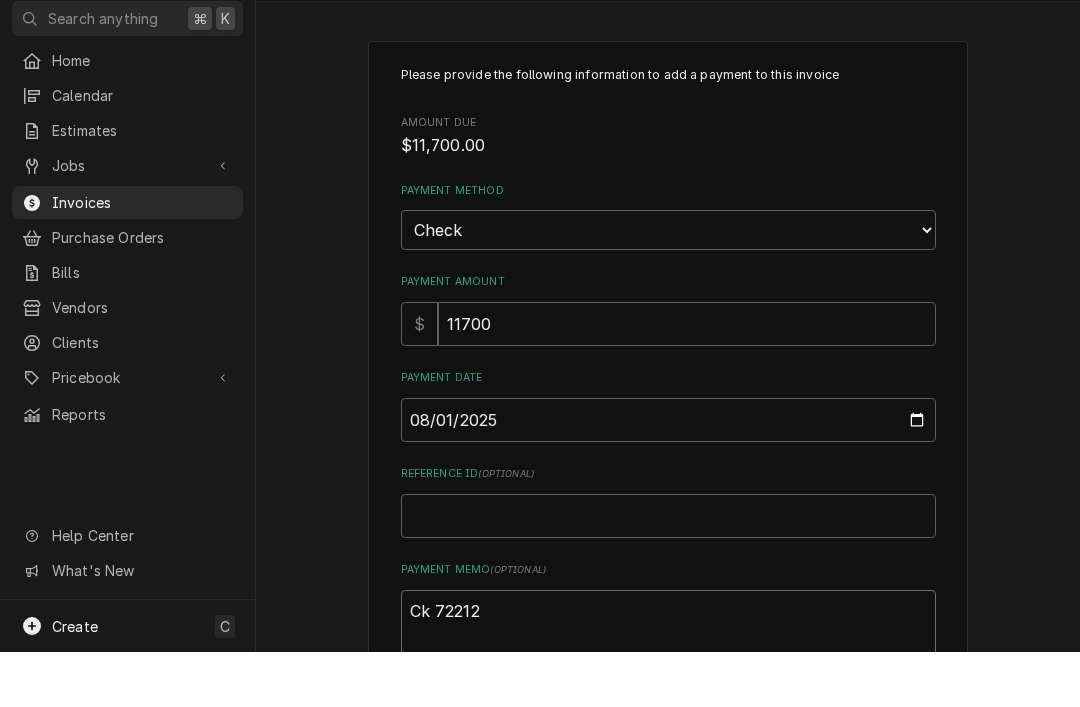 type on "x" 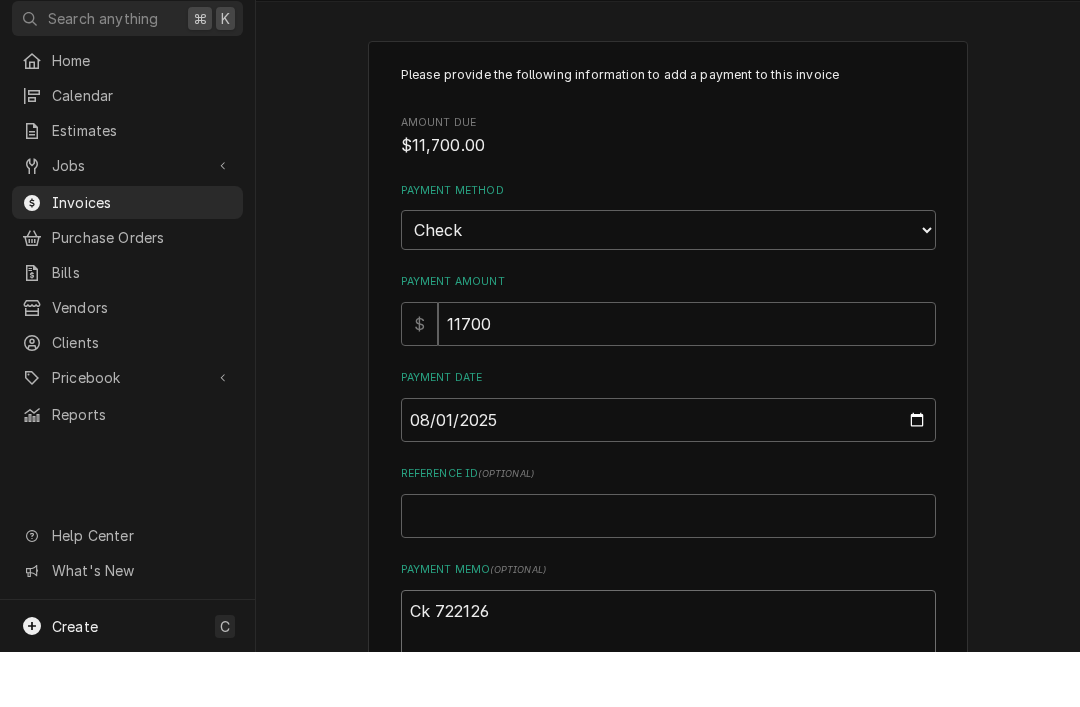 type on "x" 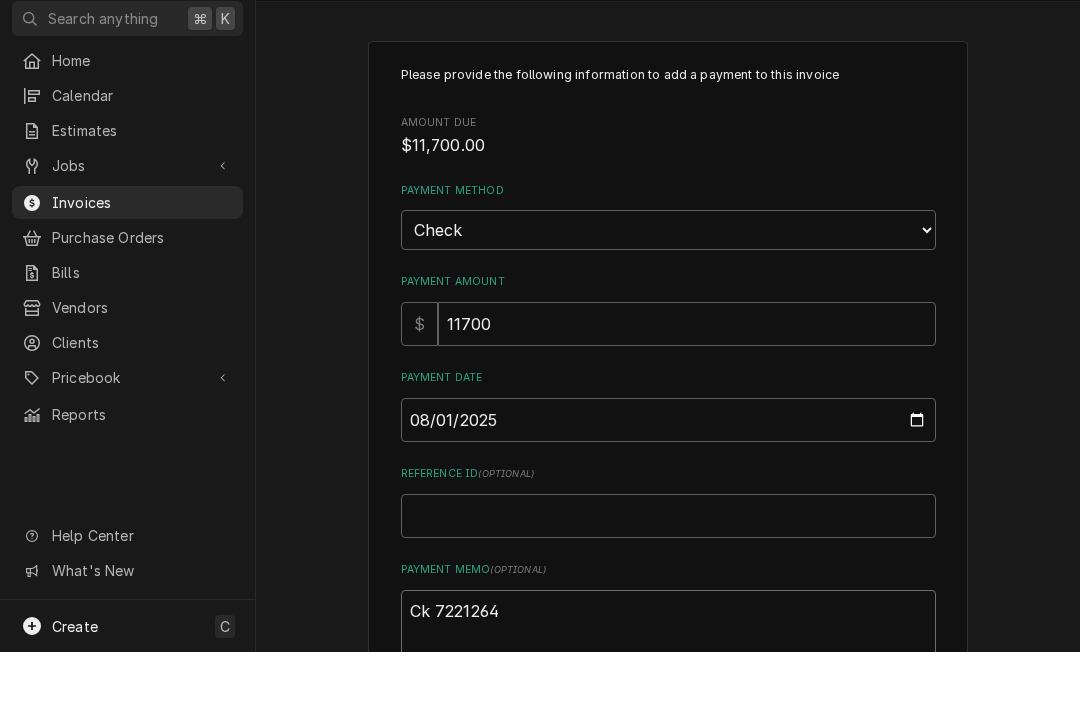 type on "x" 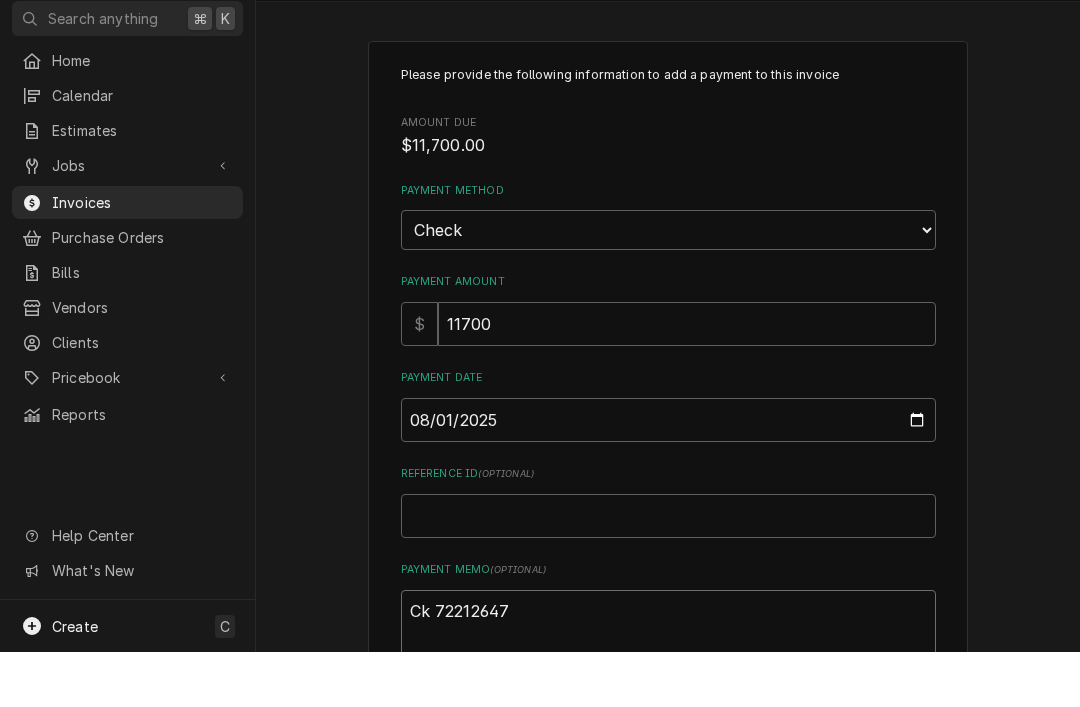 type on "x" 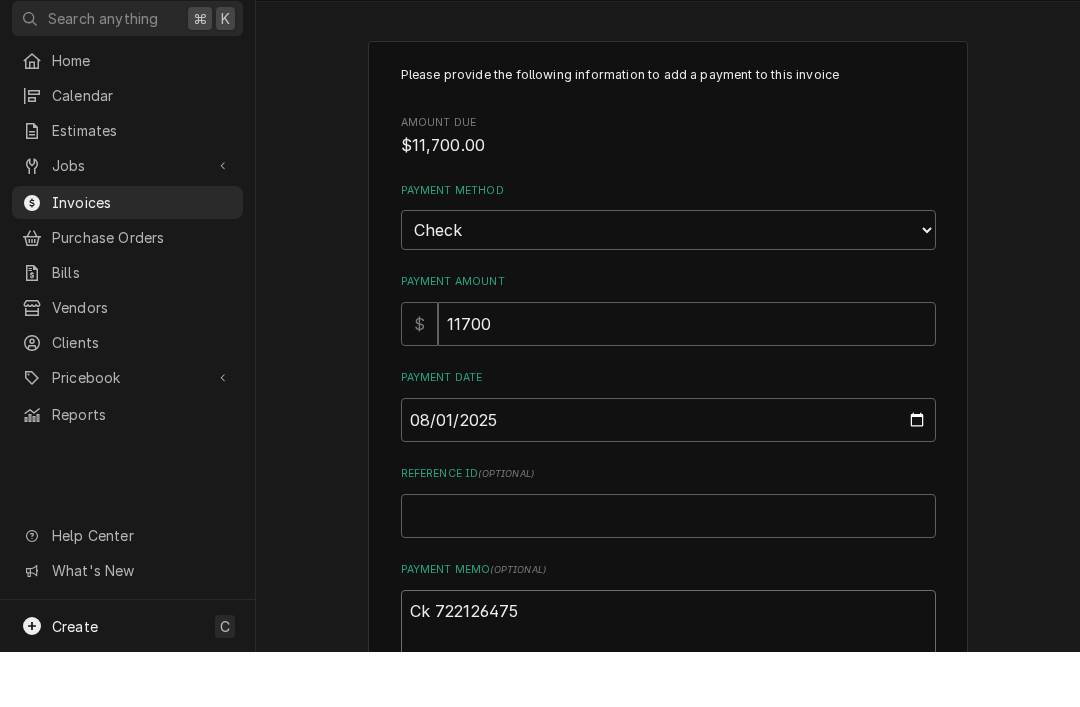 type on "x" 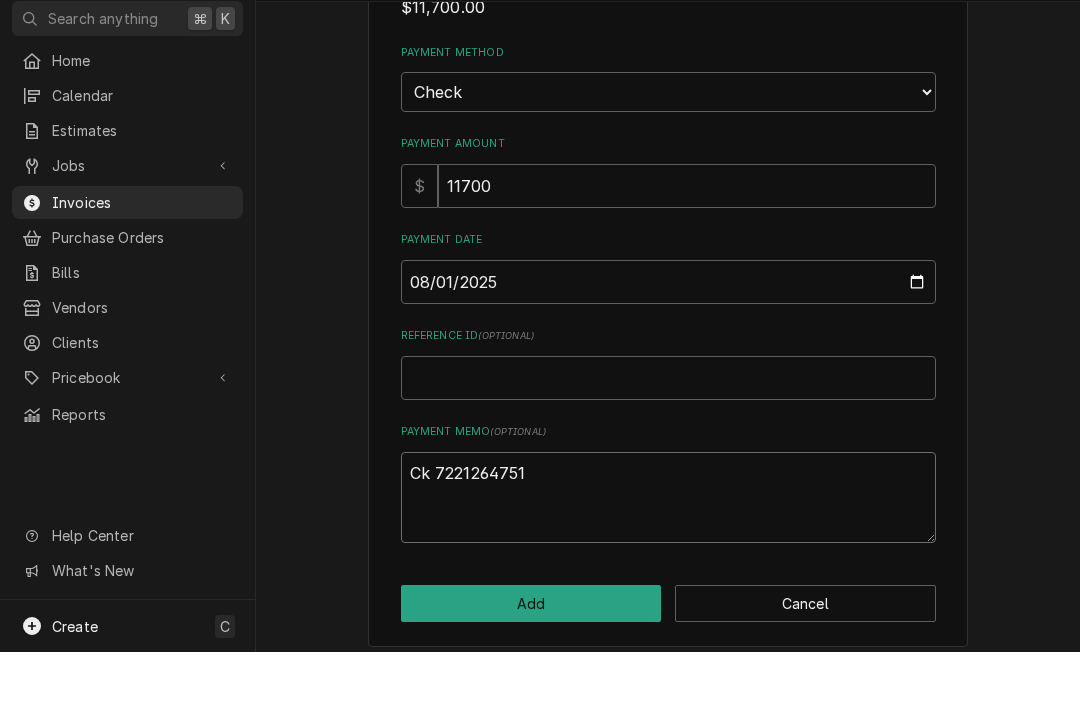 scroll, scrollTop: 138, scrollLeft: 0, axis: vertical 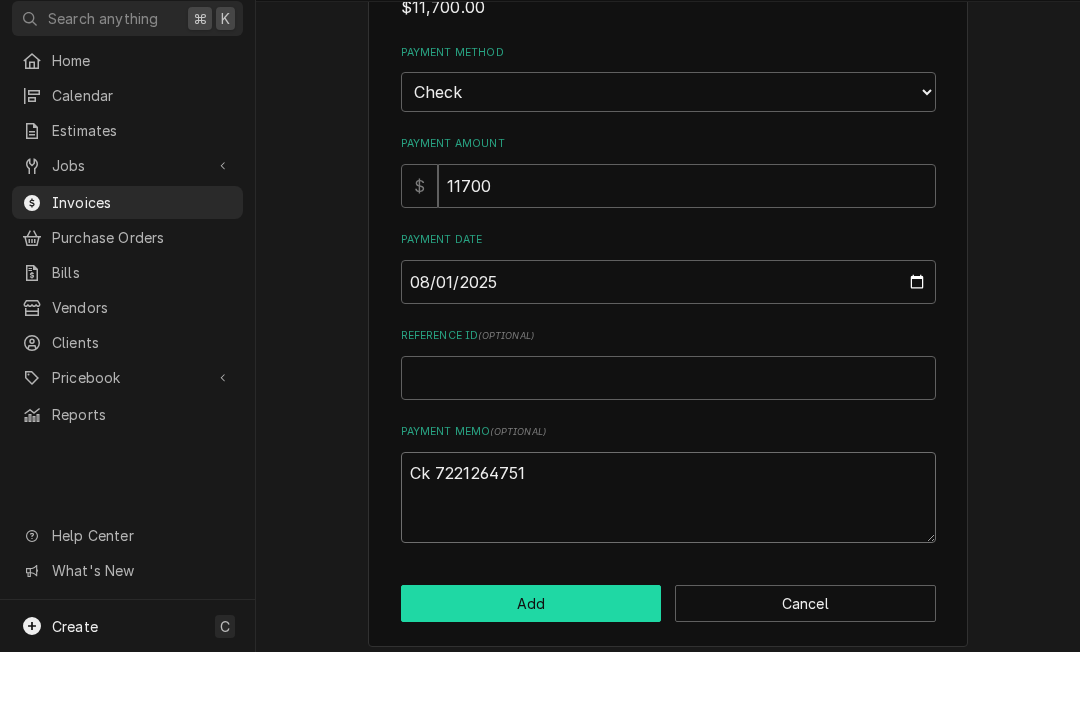type on "Ck 7221264751" 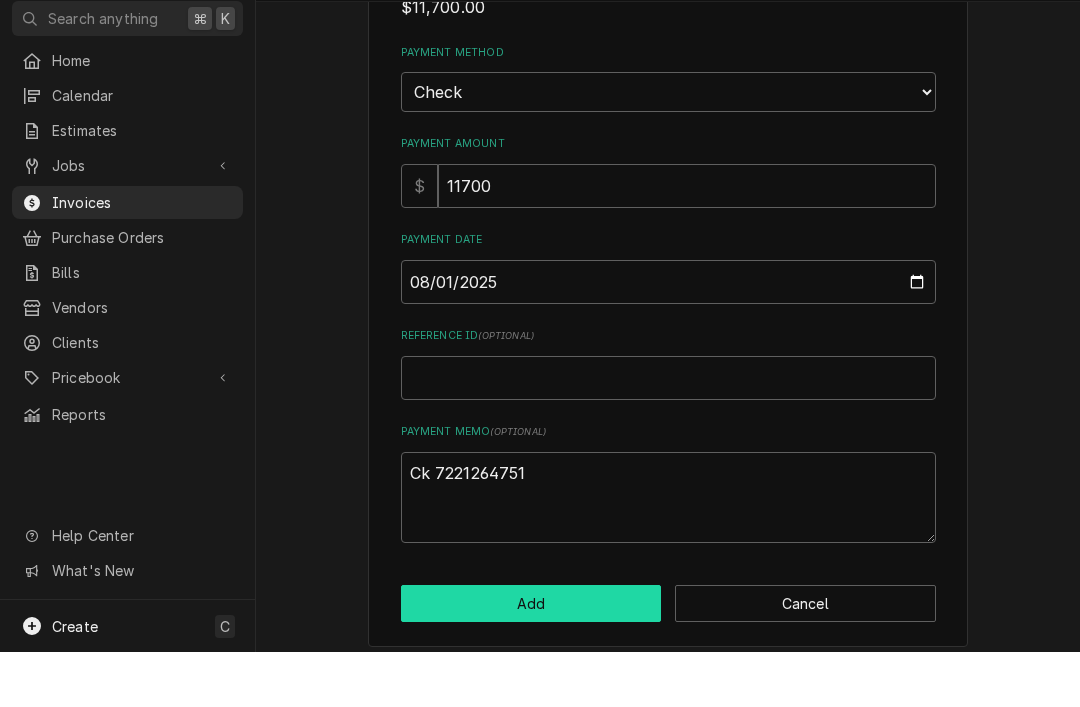 click on "Add" at bounding box center [531, 658] 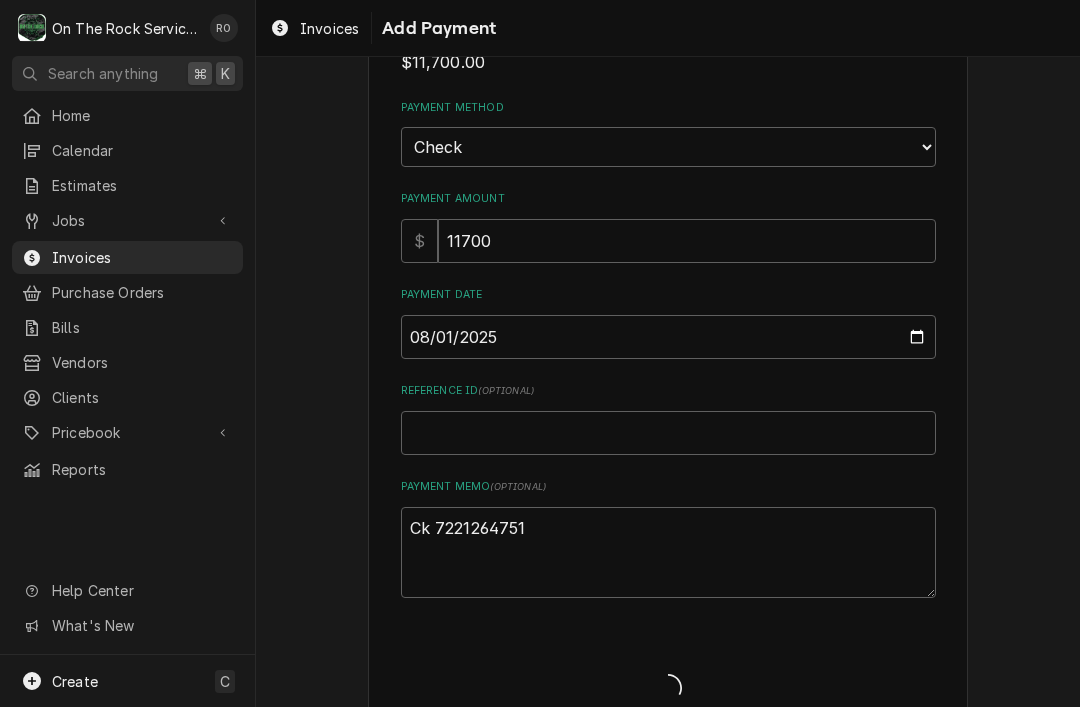 type on "x" 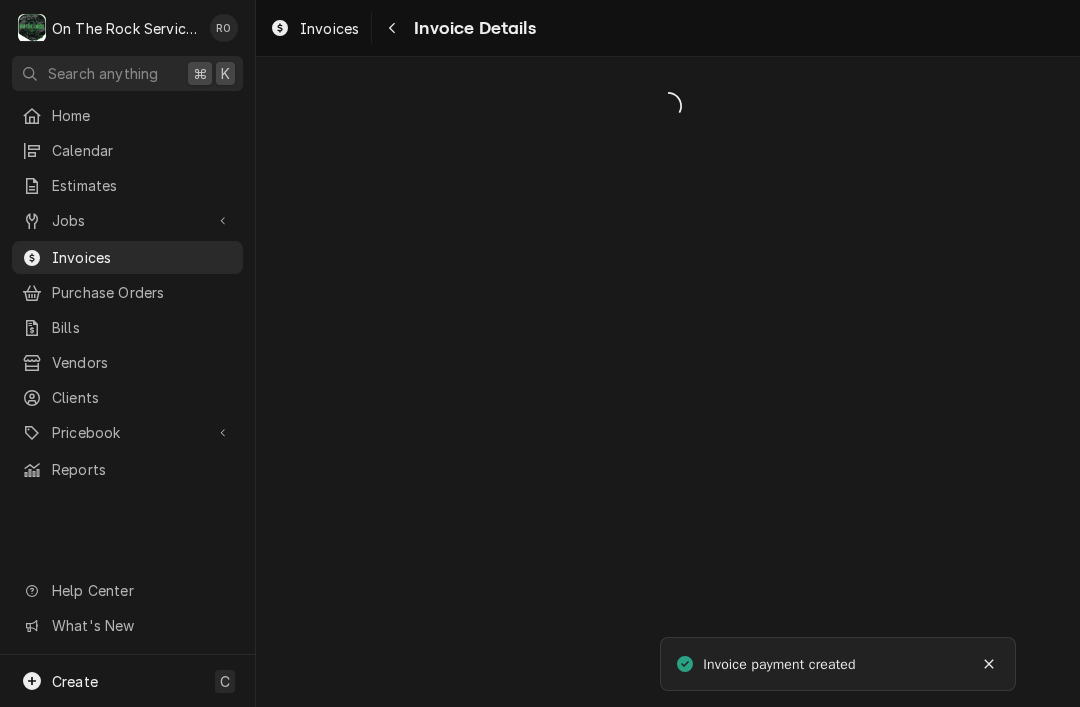 scroll, scrollTop: 0, scrollLeft: 0, axis: both 